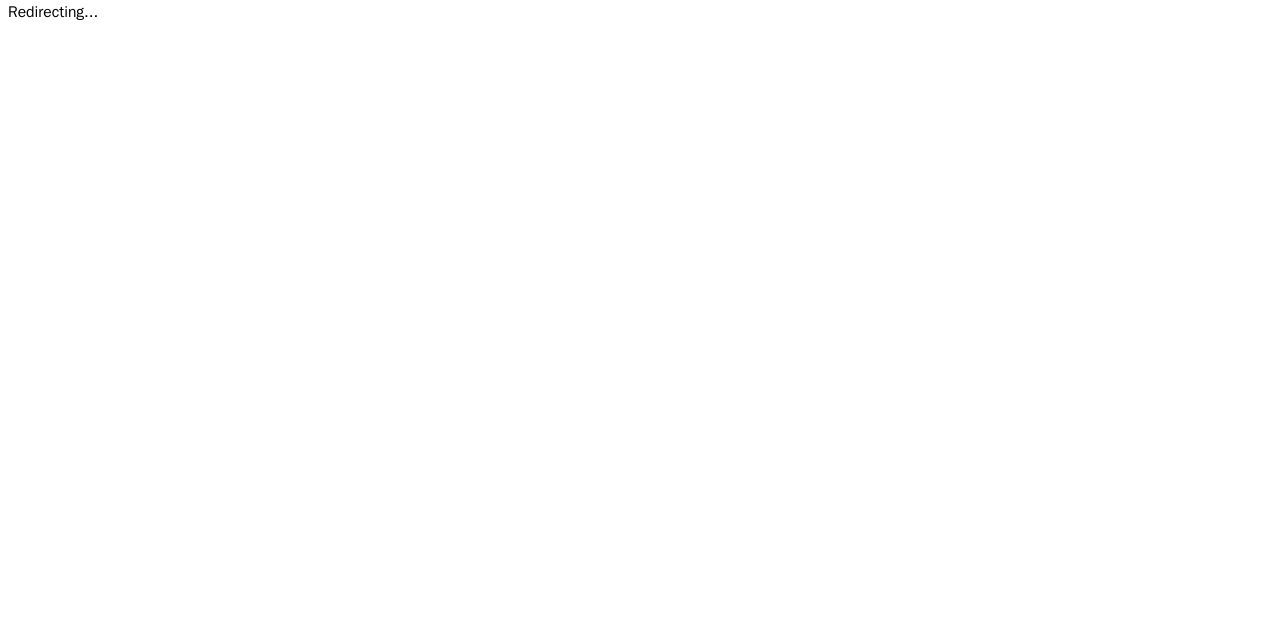 scroll, scrollTop: 0, scrollLeft: 0, axis: both 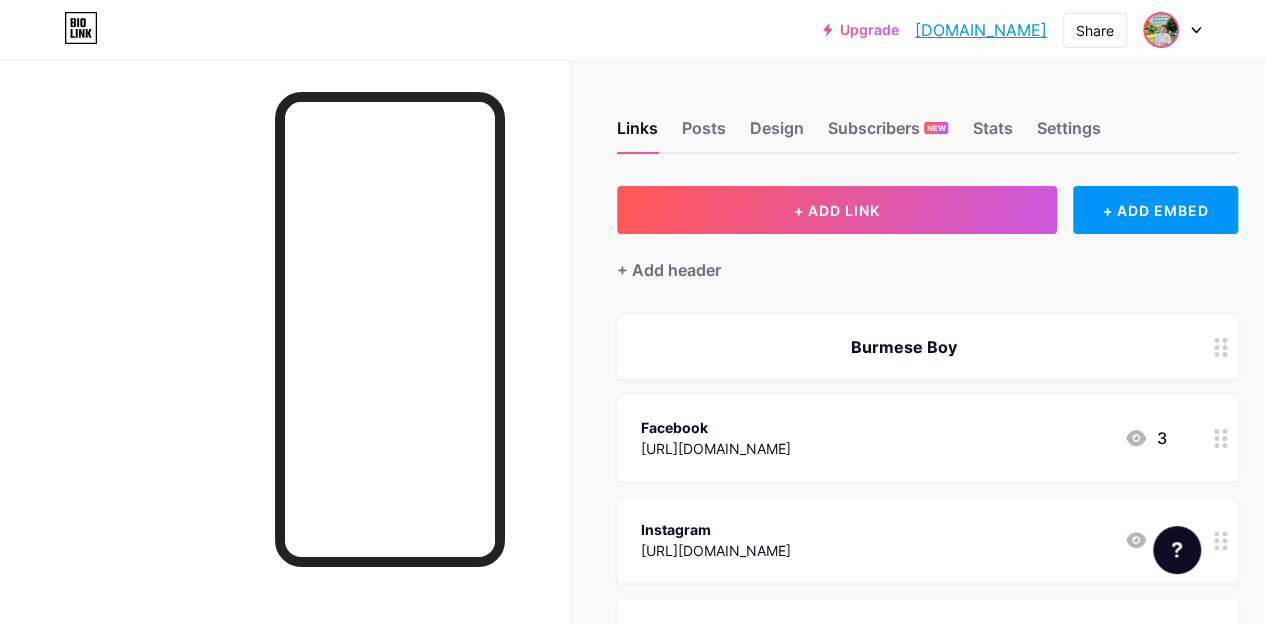 click at bounding box center [1161, 30] 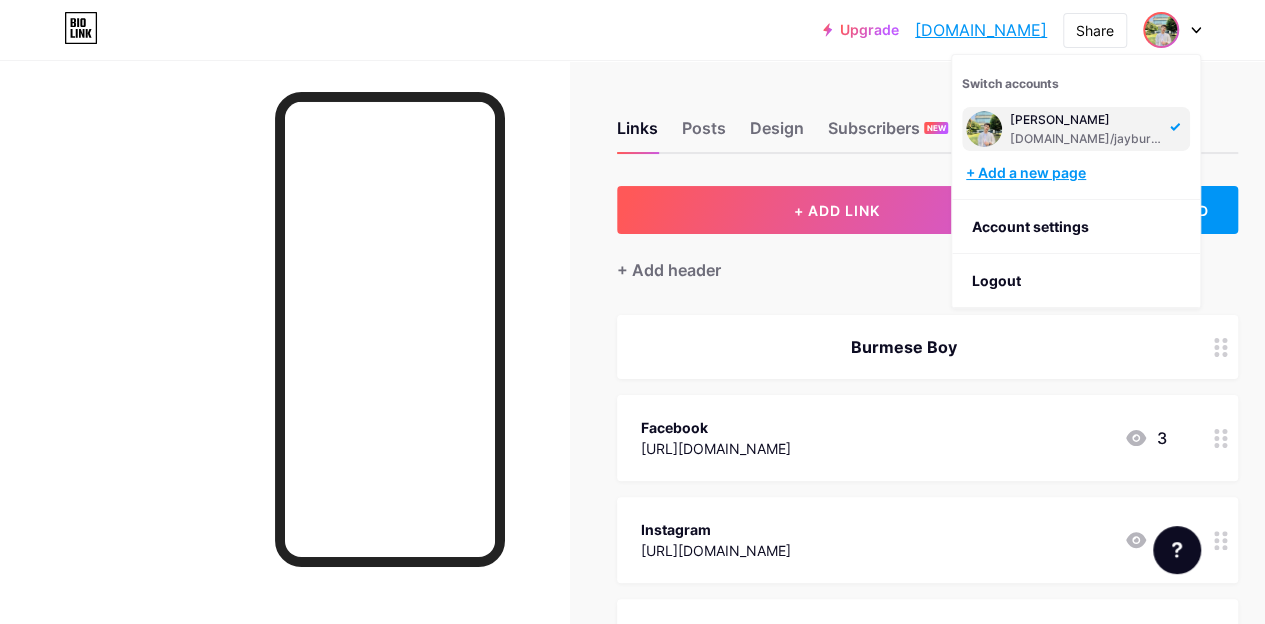 click on "+ Add a new page" at bounding box center (1078, 173) 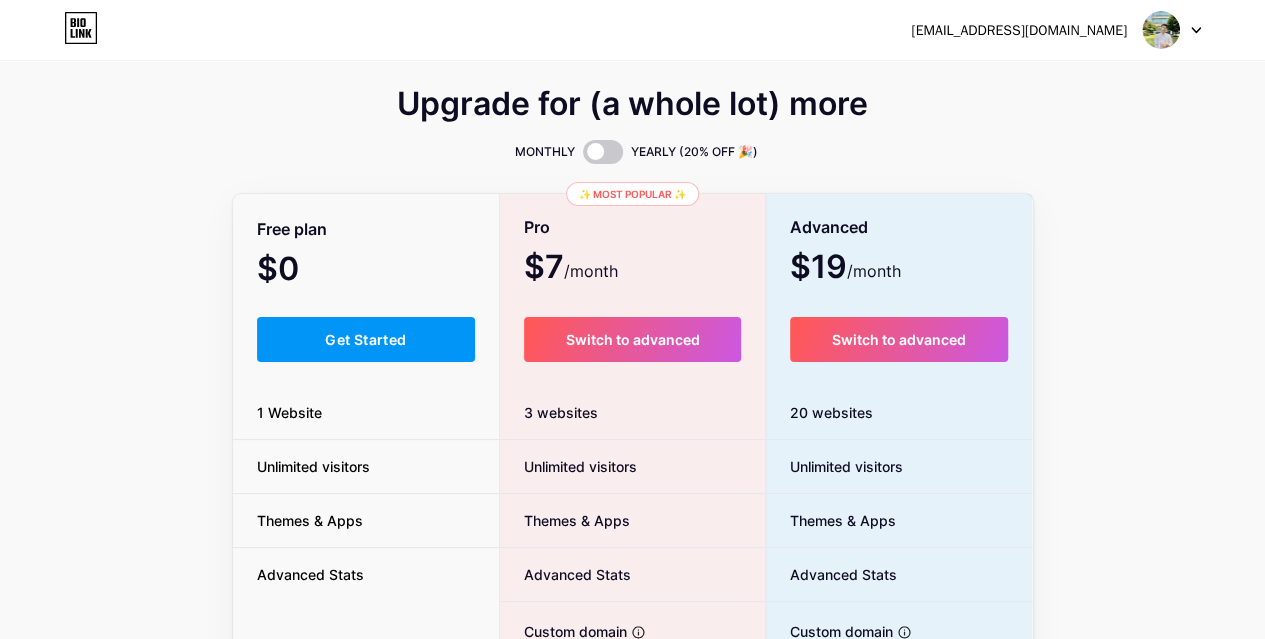 click at bounding box center [1161, 30] 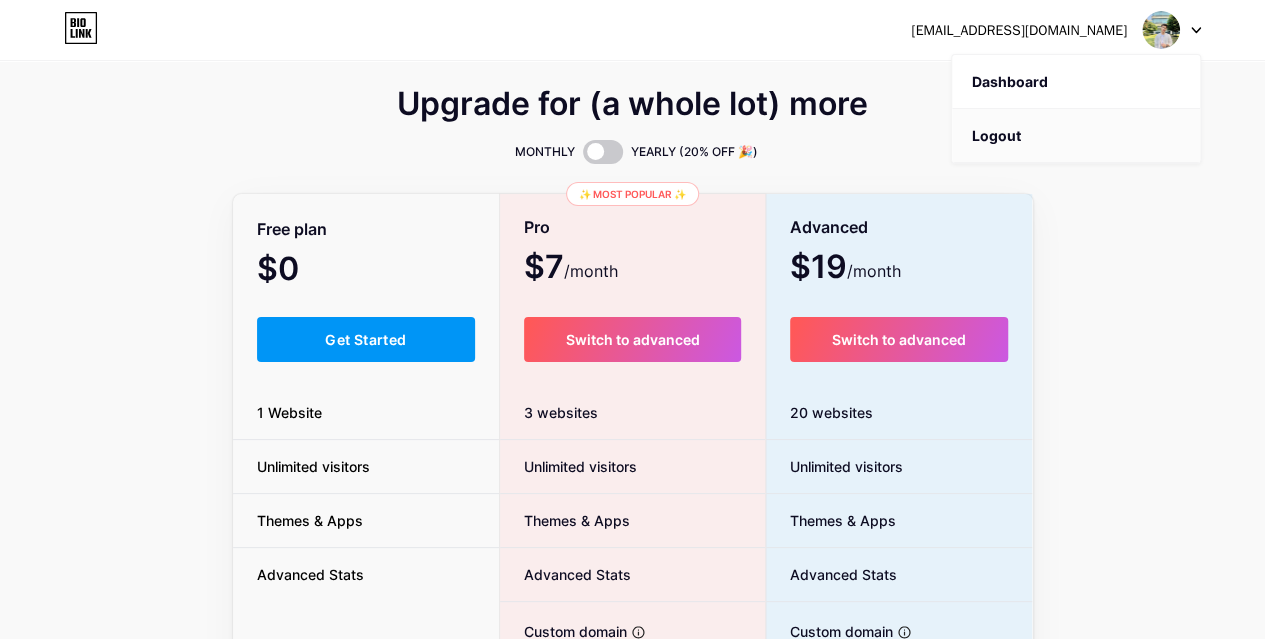 click on "Logout" at bounding box center [1076, 136] 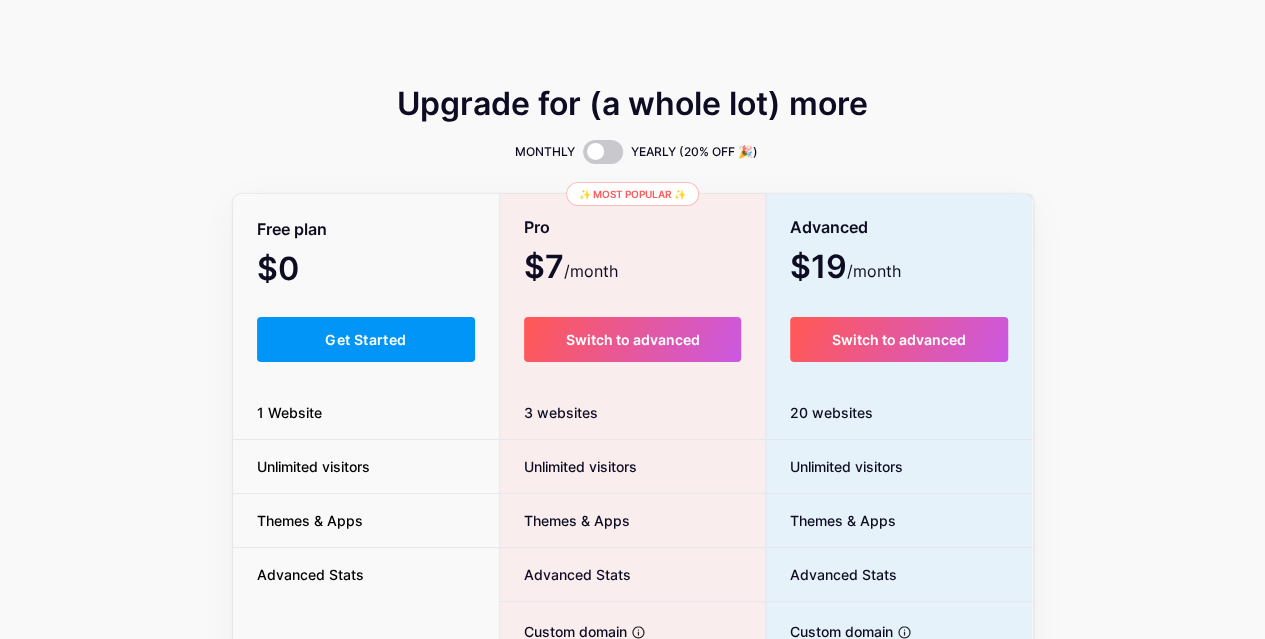 click on "Upgrade for (a whole lot) more
MONTHLY
YEARLY (20% OFF 🎉)
Free plan   $0   /month   Get Started     1 Website Unlimited visitors Themes & Apps Advanced Stats   ✨ Most popular ✨   Pro   $7   /month     Switch to advanced      3 websites
Unlimited visitors     Themes & Apps     Advanced Stats     Custom domain        Host it on your own personal domain    Build email list        Collect emails of your visitors and send them email updates    Publish blog posts        Start a blog in seconds, powered by a powerful editor    Verified badge        Add authenticity by showing a blue checkmark    Remove Bio Link branding        Remove all credits and make it fully white-label      Advanced   $19   /month     Switch to advanced      20 websites
Unlimited visitors     Themes & Apps     Advanced Stats     Custom domain        Host it on your own personal domain    Build email list         Publish blog posts         Verified badge" at bounding box center [632, 497] 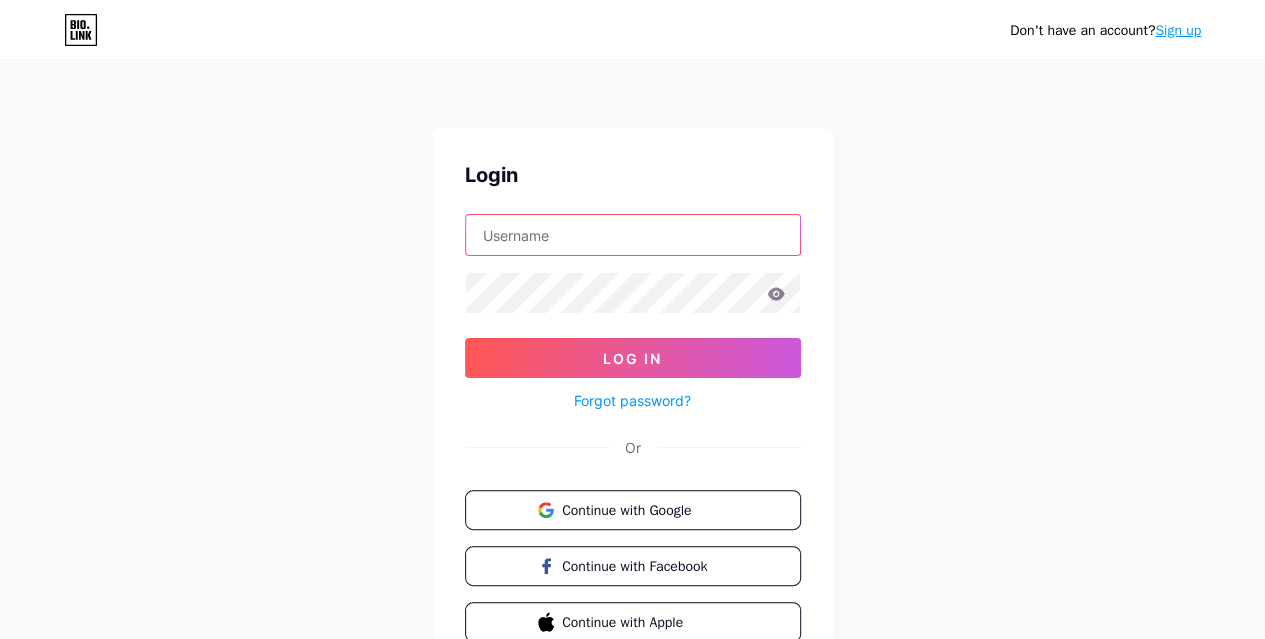 click at bounding box center (633, 235) 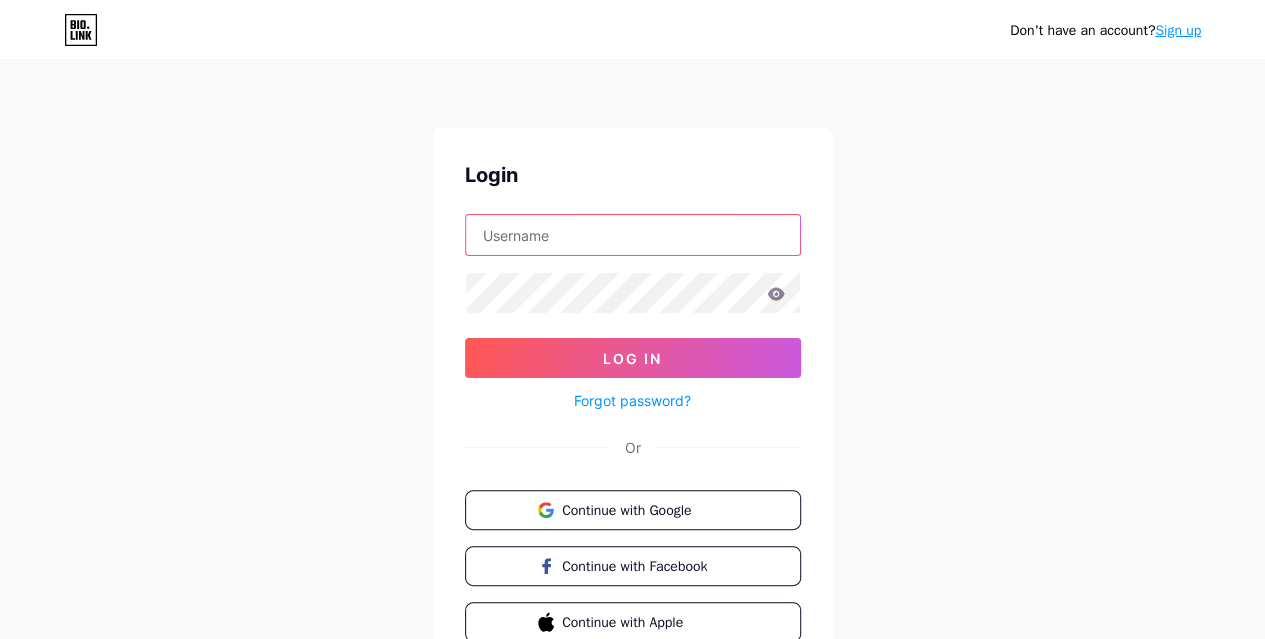 type on "y" 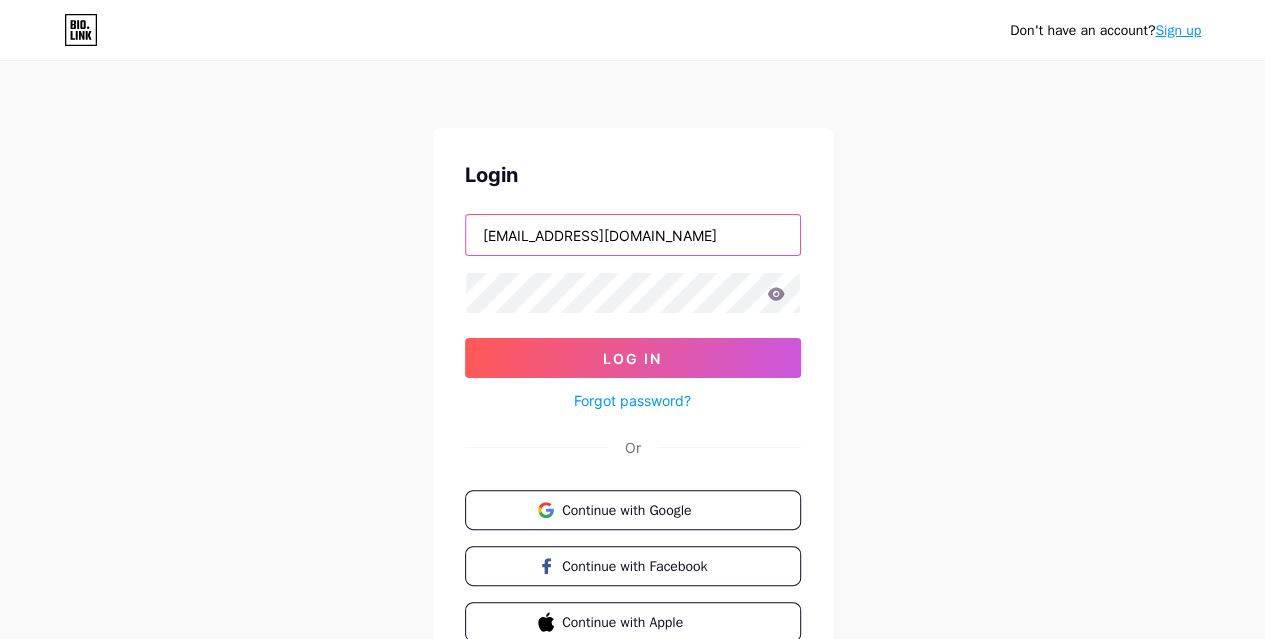 type on "[EMAIL_ADDRESS][DOMAIN_NAME]" 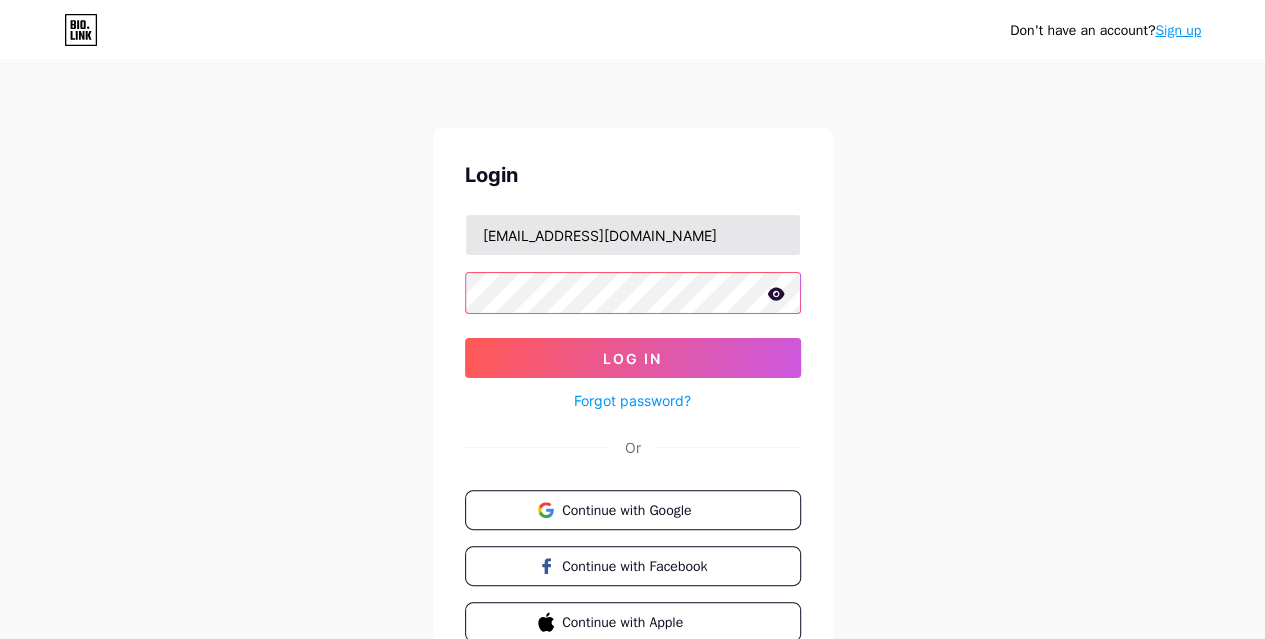 click on "Log In" at bounding box center (633, 358) 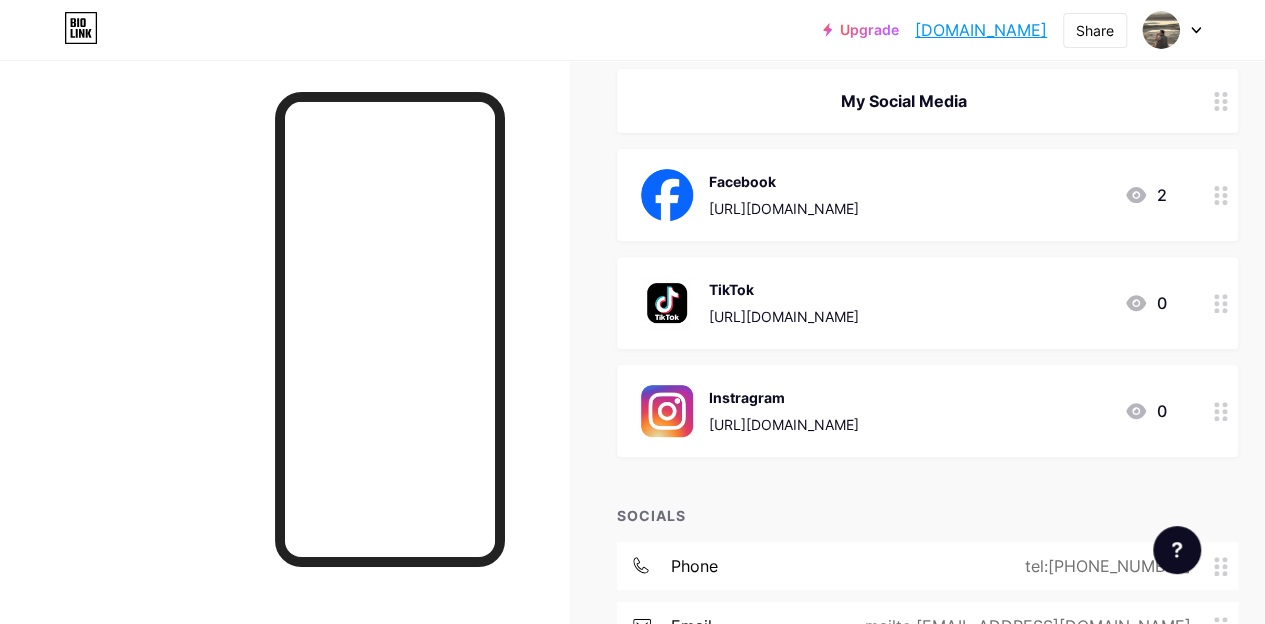 scroll, scrollTop: 0, scrollLeft: 0, axis: both 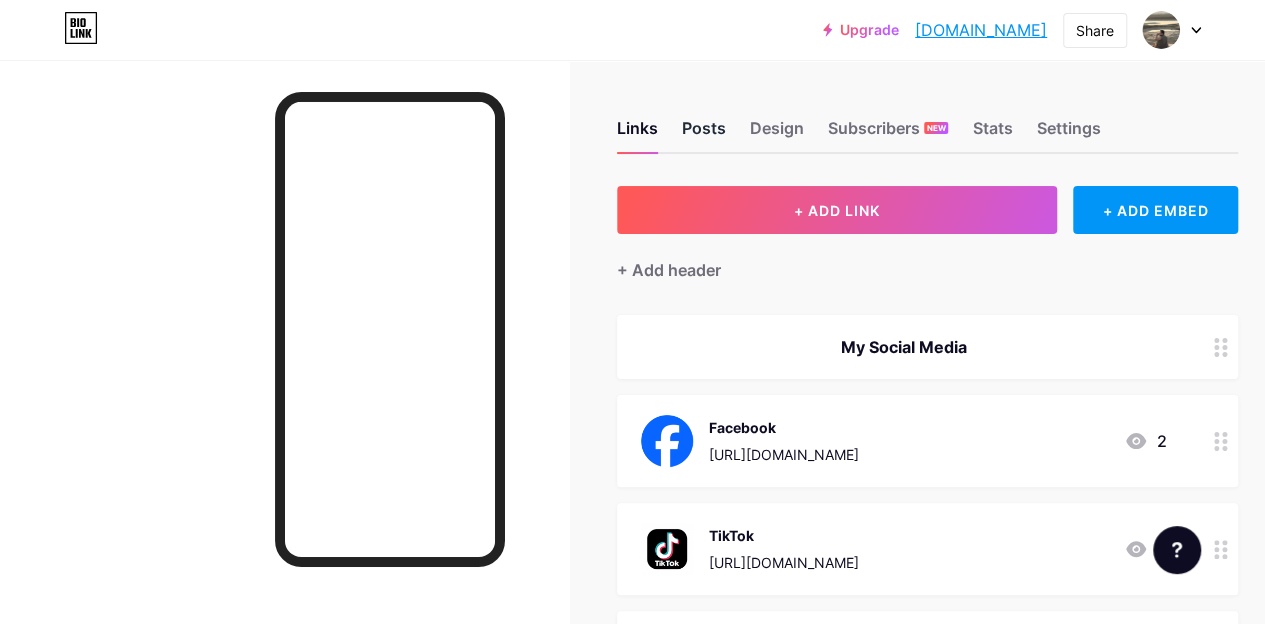 click on "Posts" at bounding box center [704, 134] 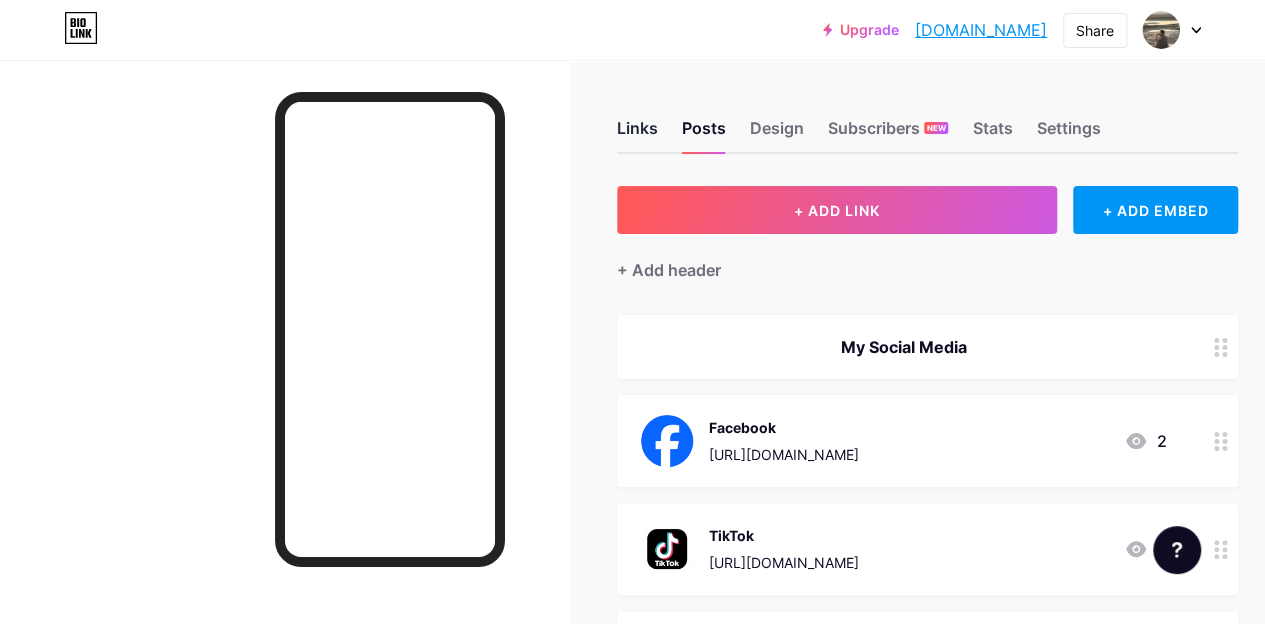 click on "Links" at bounding box center (637, 134) 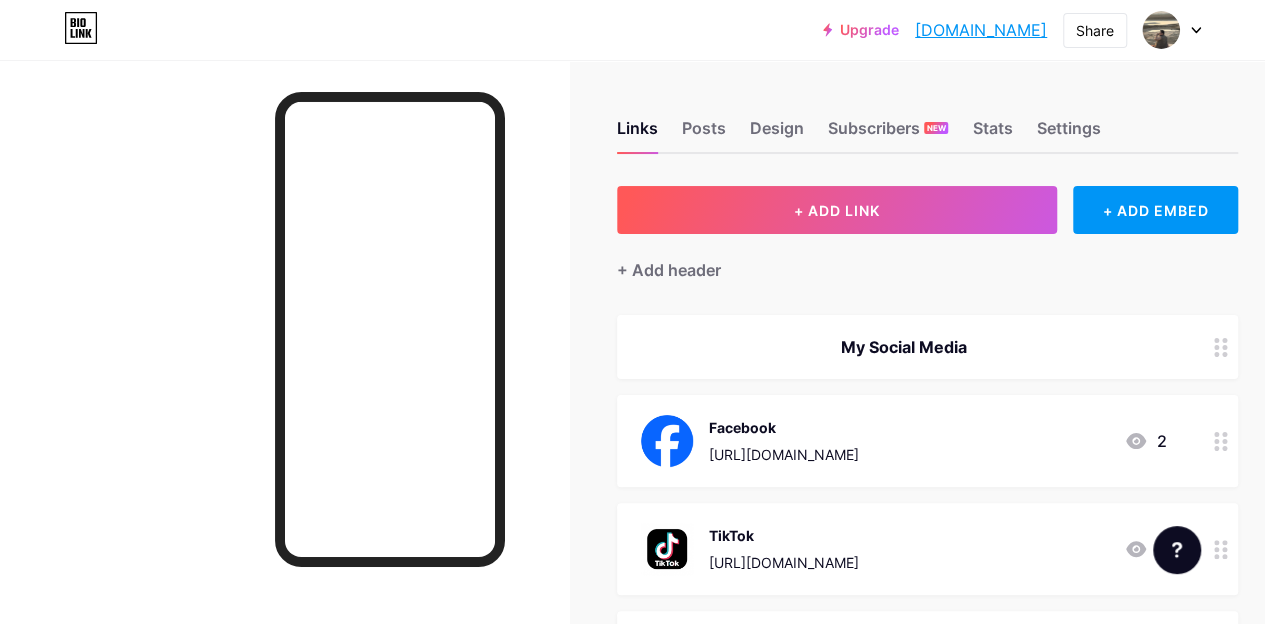 scroll, scrollTop: 86, scrollLeft: 0, axis: vertical 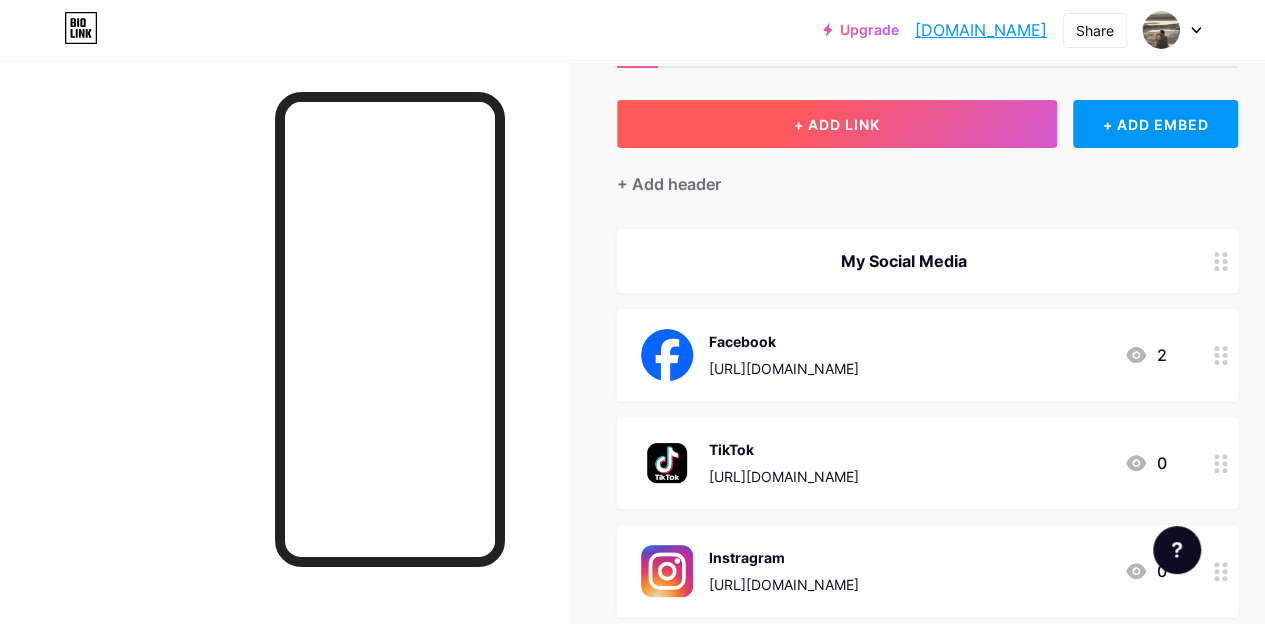 click on "+ ADD LINK" at bounding box center (837, 124) 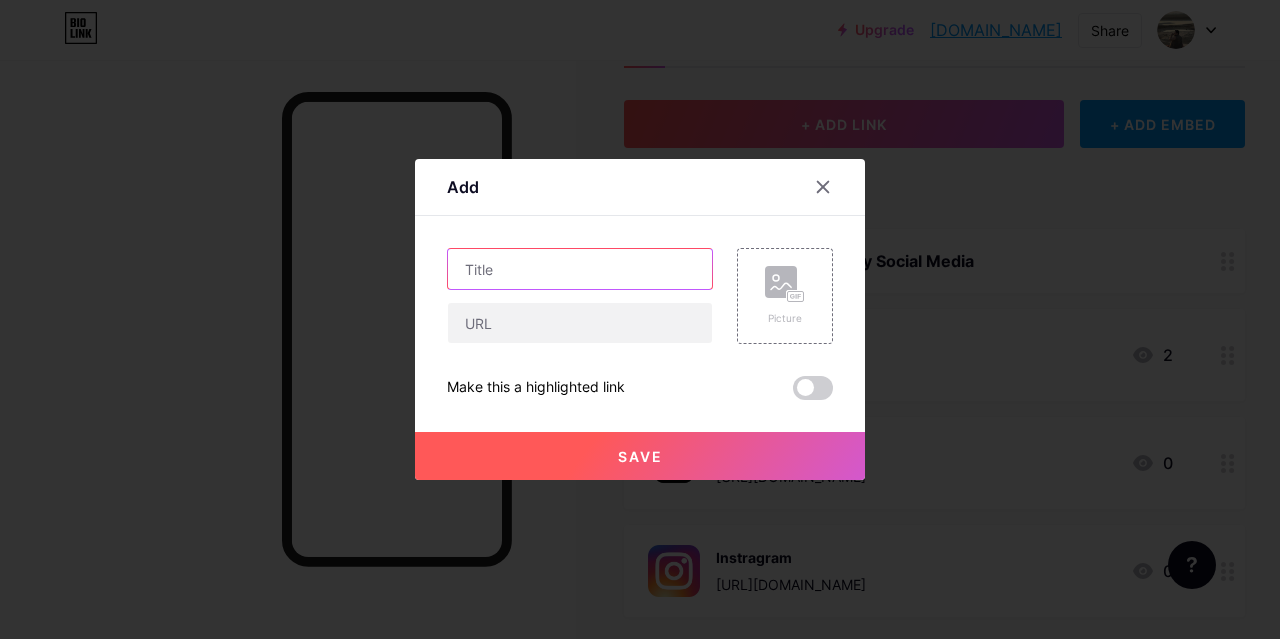 click at bounding box center [580, 269] 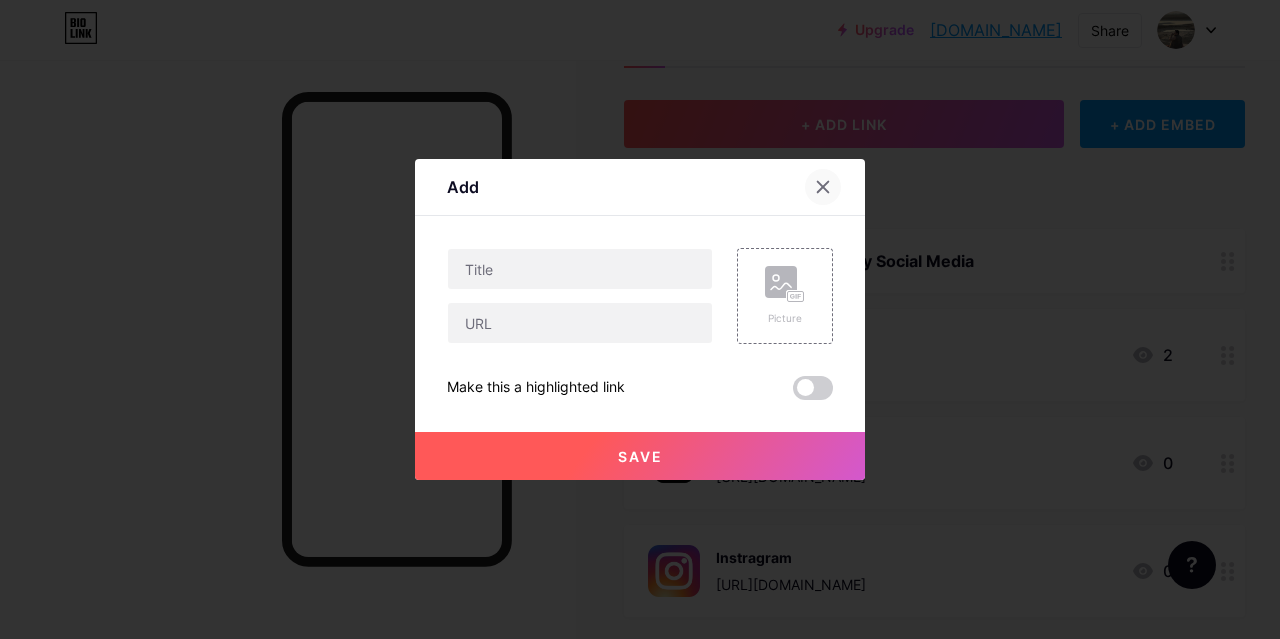 click 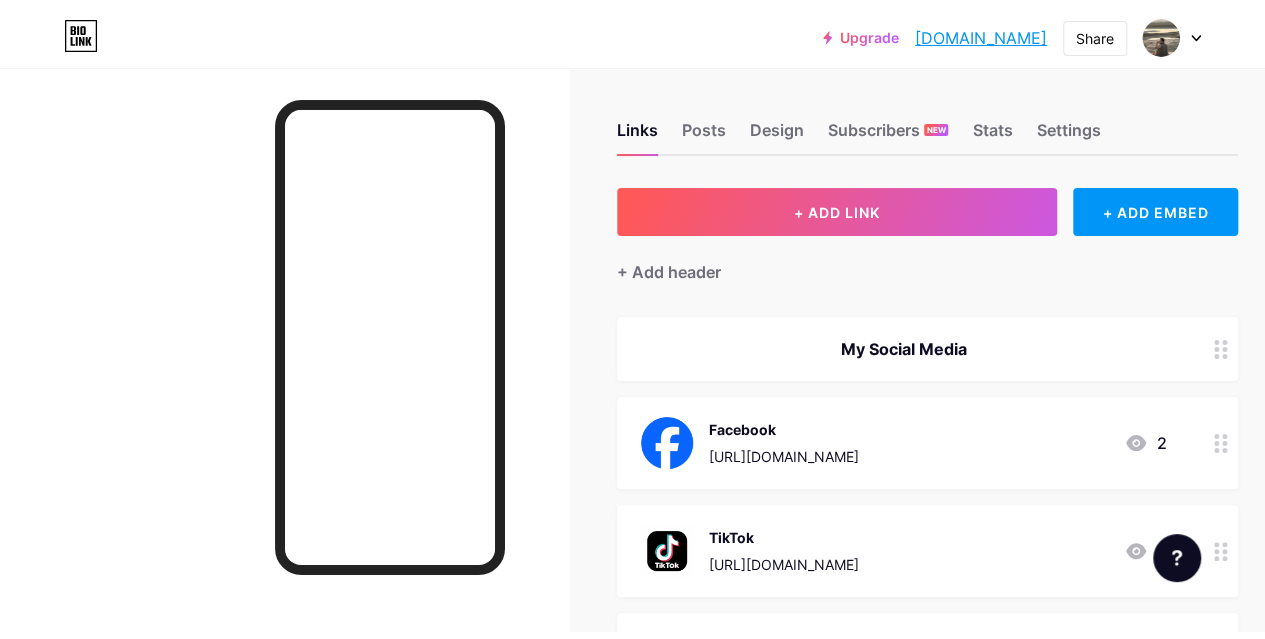 scroll, scrollTop: 0, scrollLeft: 0, axis: both 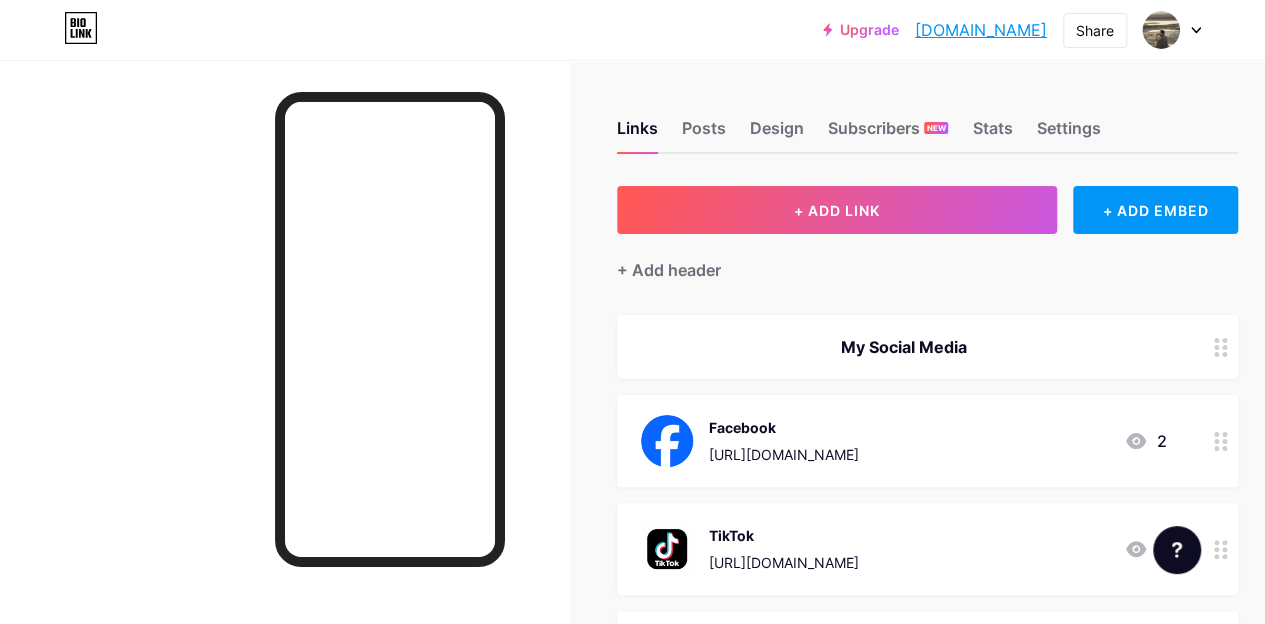 click on "My Social Media" at bounding box center (903, 347) 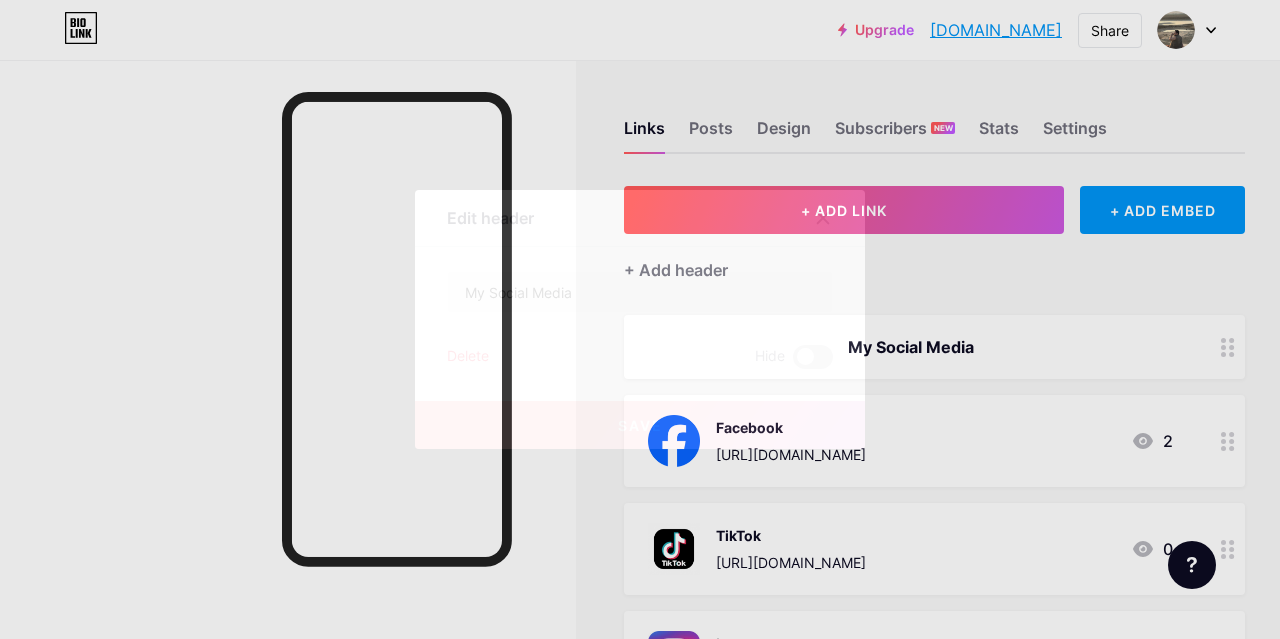 click 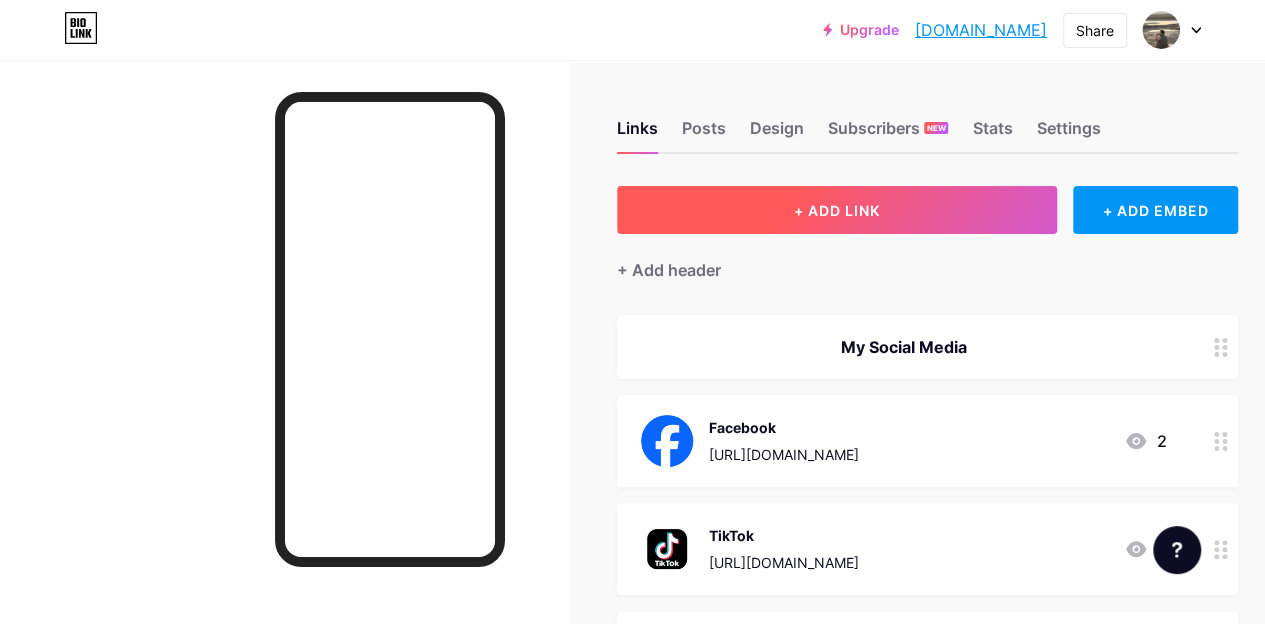 click on "+ ADD LINK" at bounding box center (837, 210) 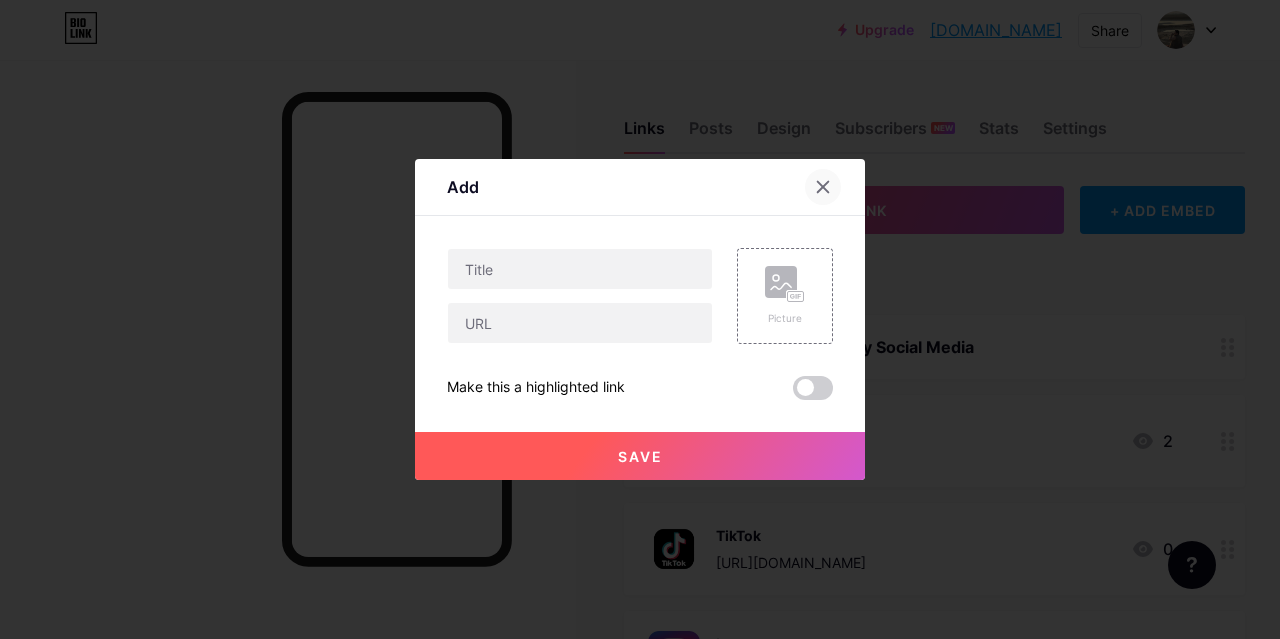 click 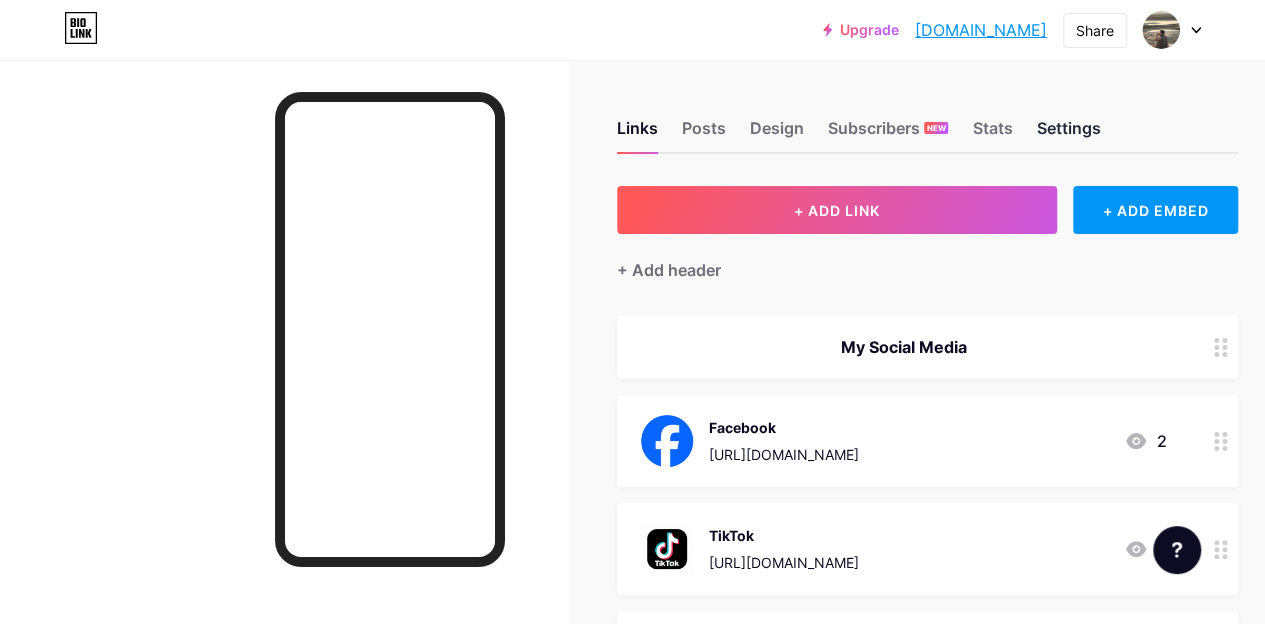 click on "Settings" at bounding box center [1068, 134] 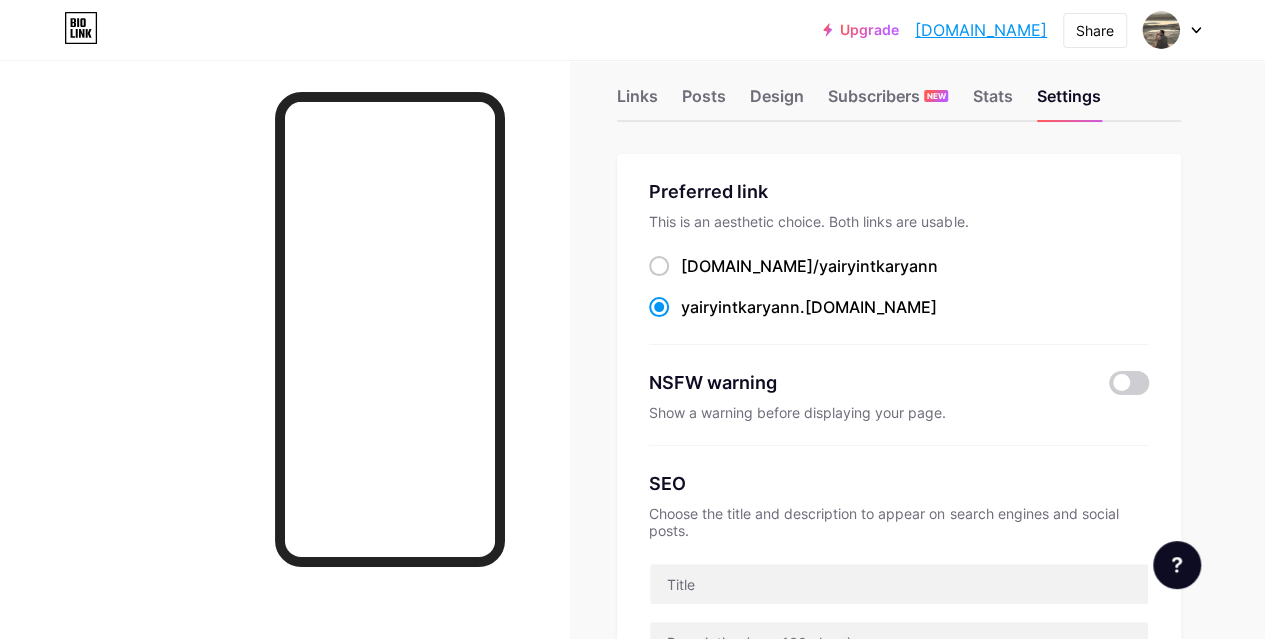 scroll, scrollTop: 0, scrollLeft: 0, axis: both 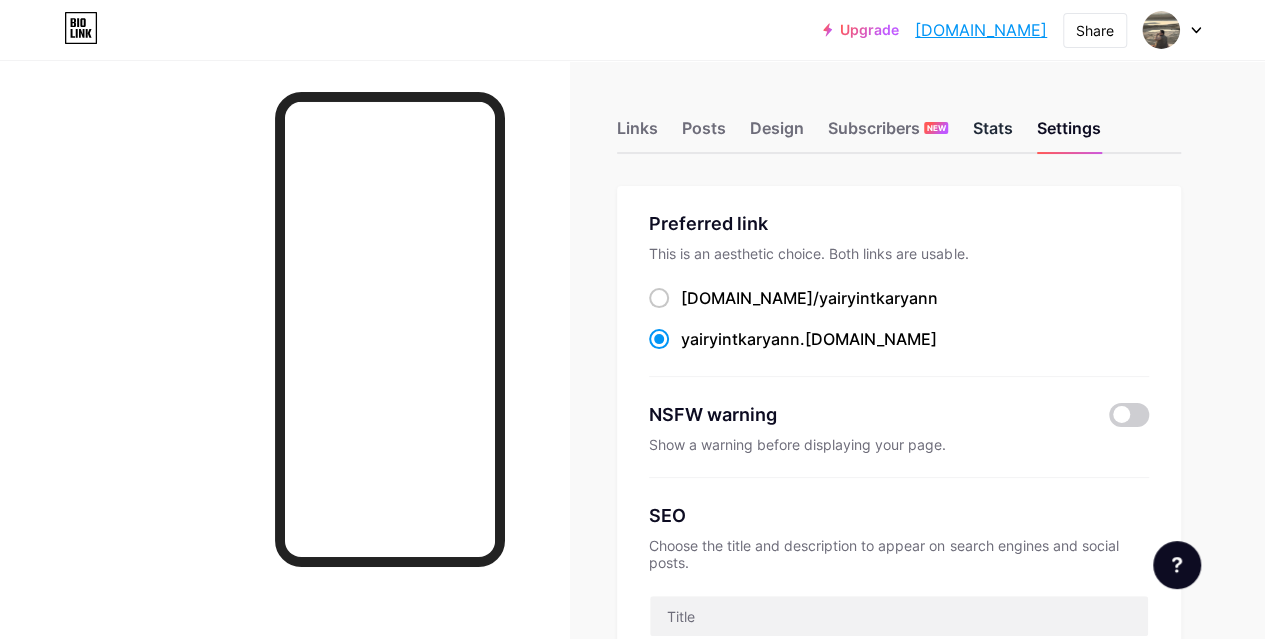 click on "Stats" at bounding box center (992, 134) 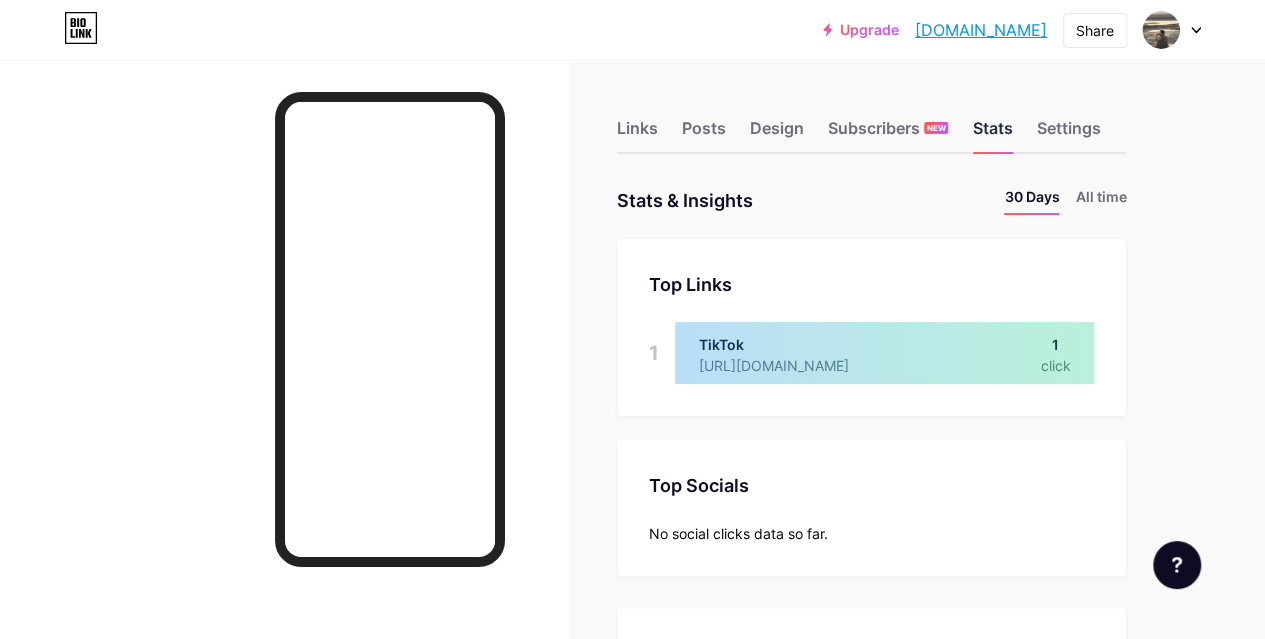 scroll, scrollTop: 999360, scrollLeft: 998735, axis: both 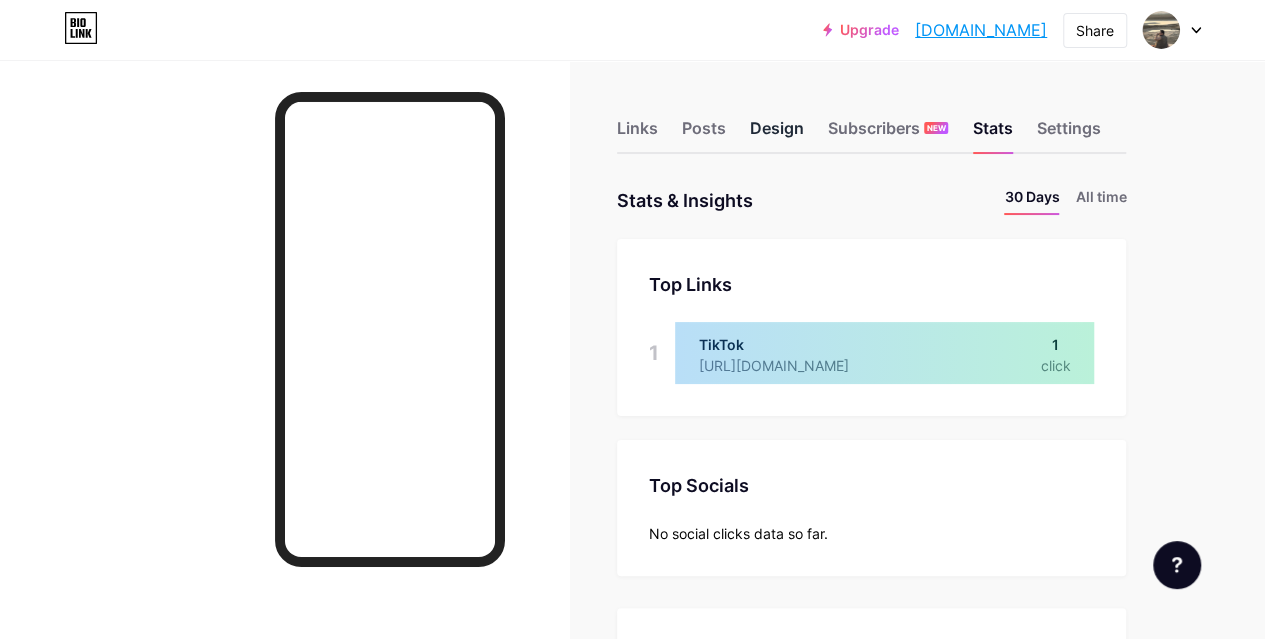 click on "Design" at bounding box center [777, 134] 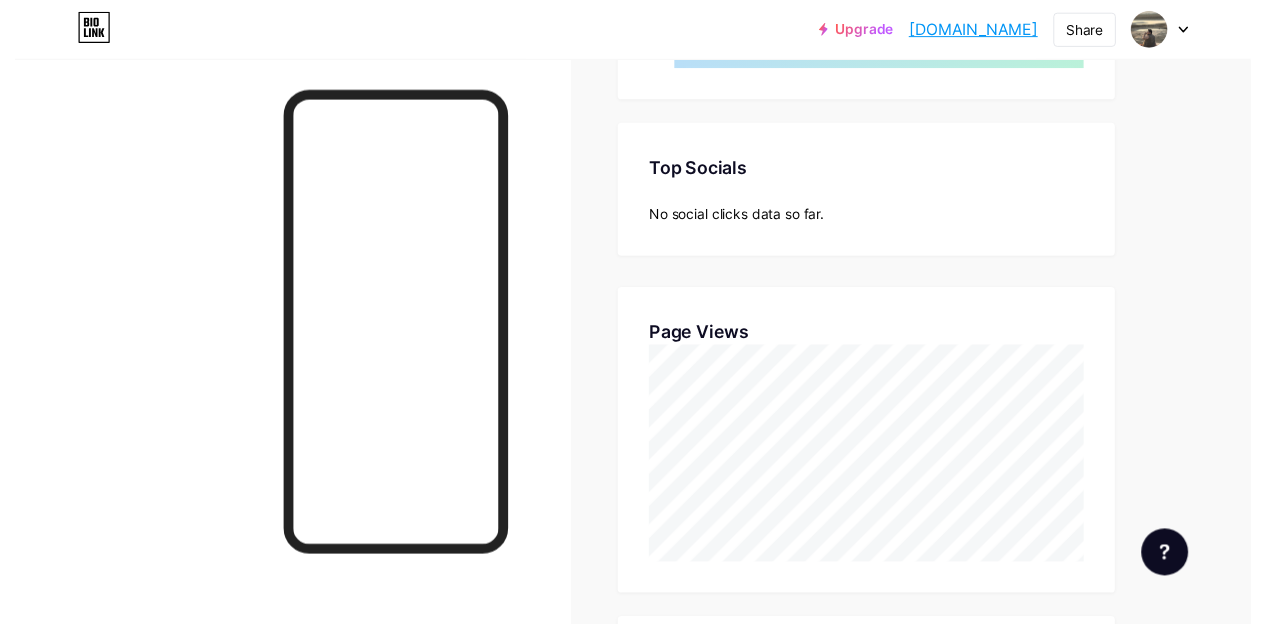 scroll, scrollTop: 0, scrollLeft: 0, axis: both 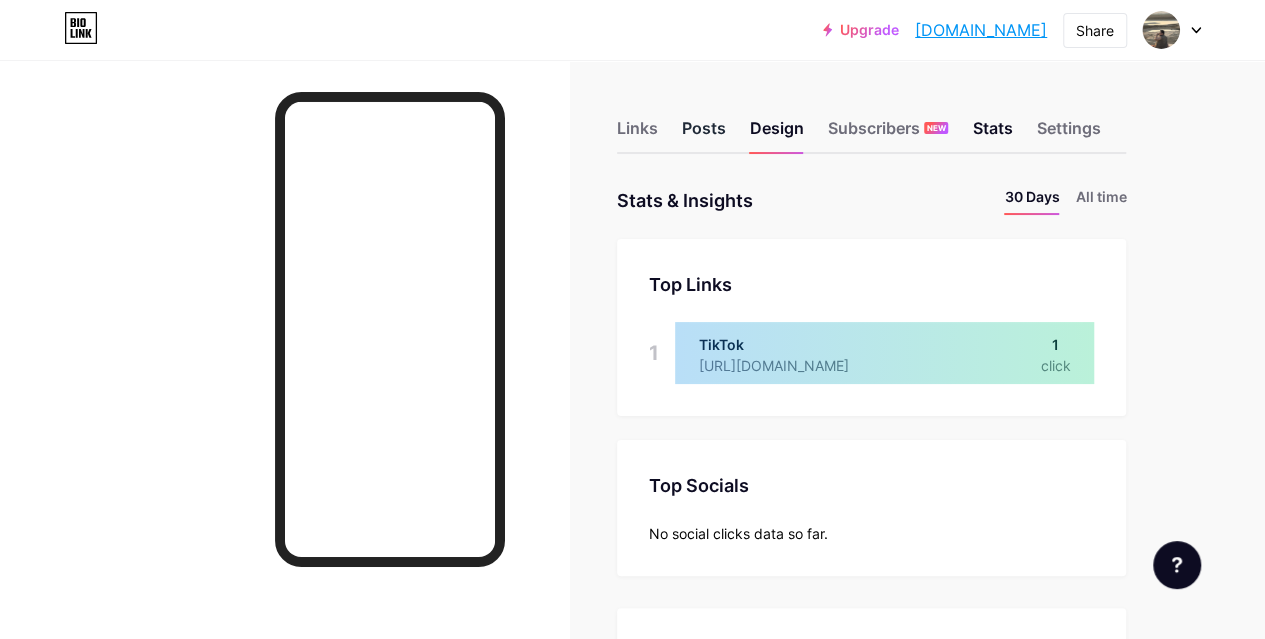 click on "Posts" at bounding box center (704, 134) 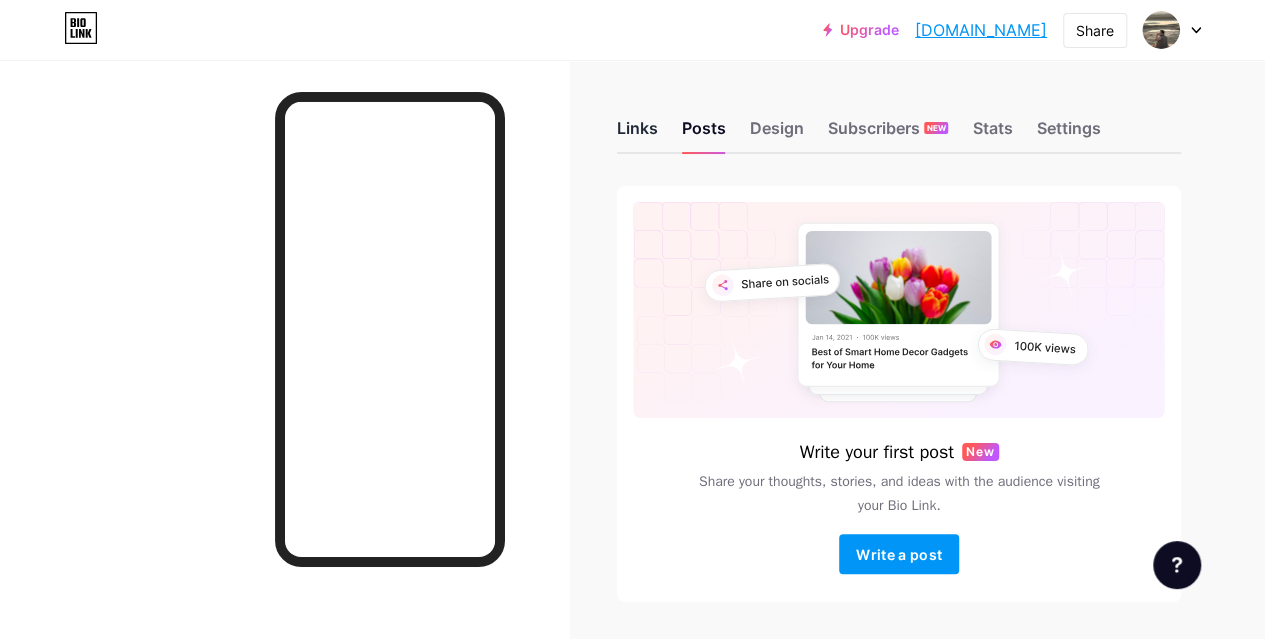 click on "Links" at bounding box center [637, 134] 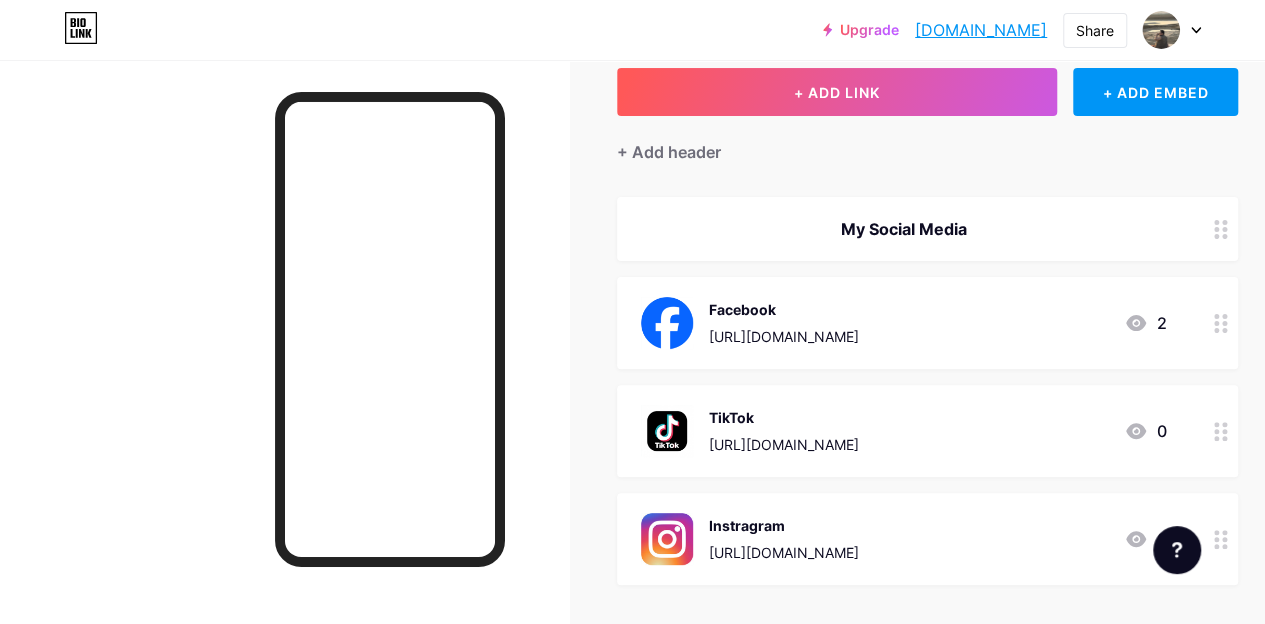 scroll, scrollTop: 121, scrollLeft: 0, axis: vertical 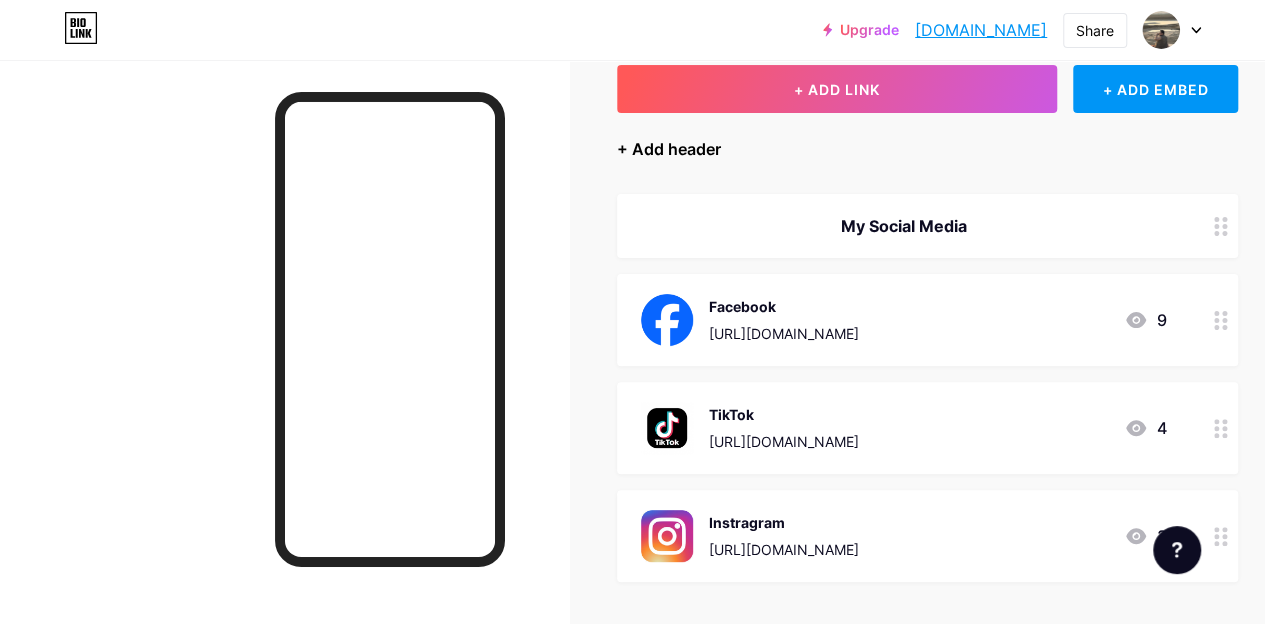 click on "+ Add header" at bounding box center [669, 149] 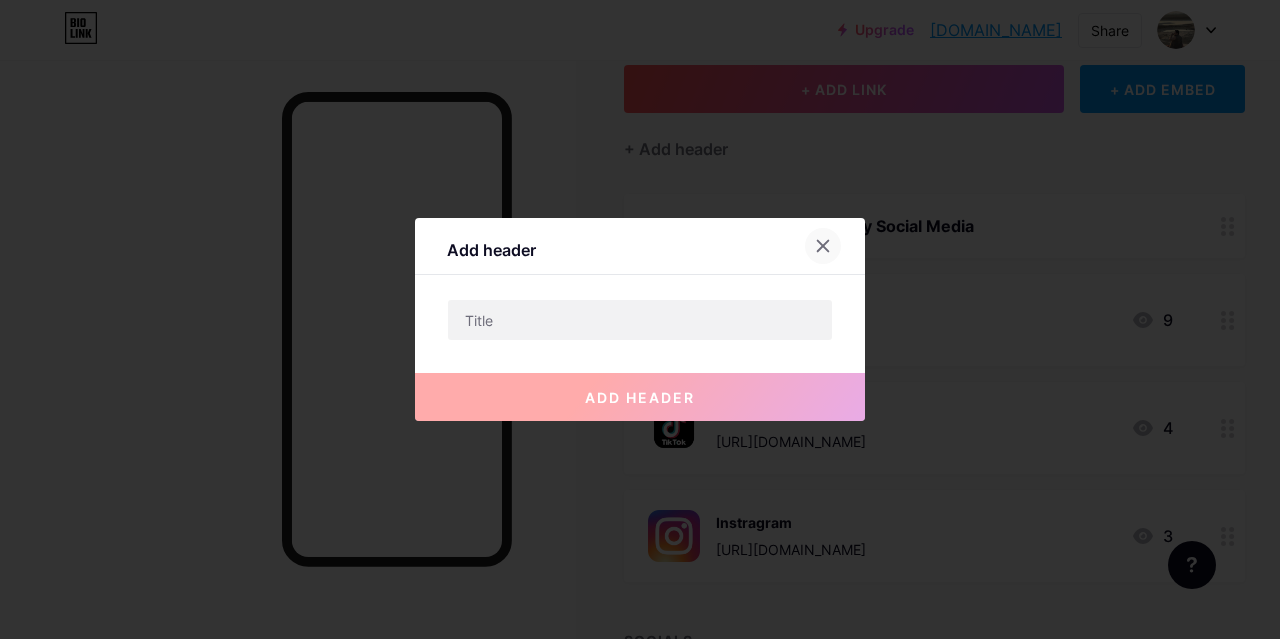 click at bounding box center (823, 246) 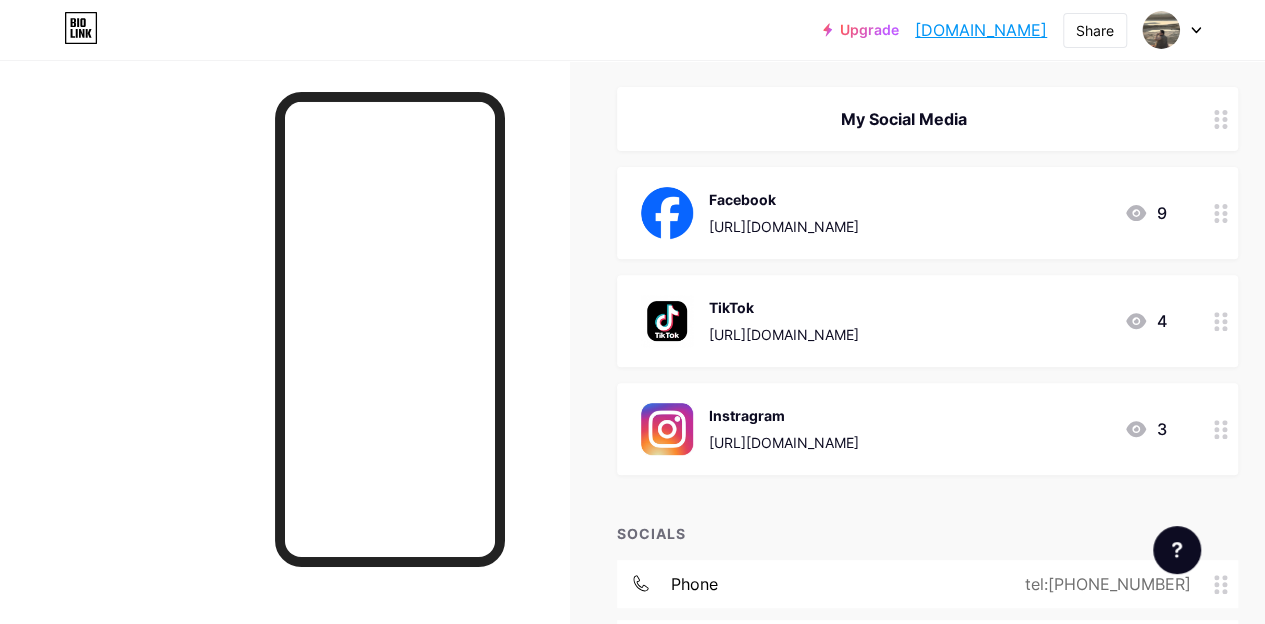 scroll, scrollTop: 299, scrollLeft: 0, axis: vertical 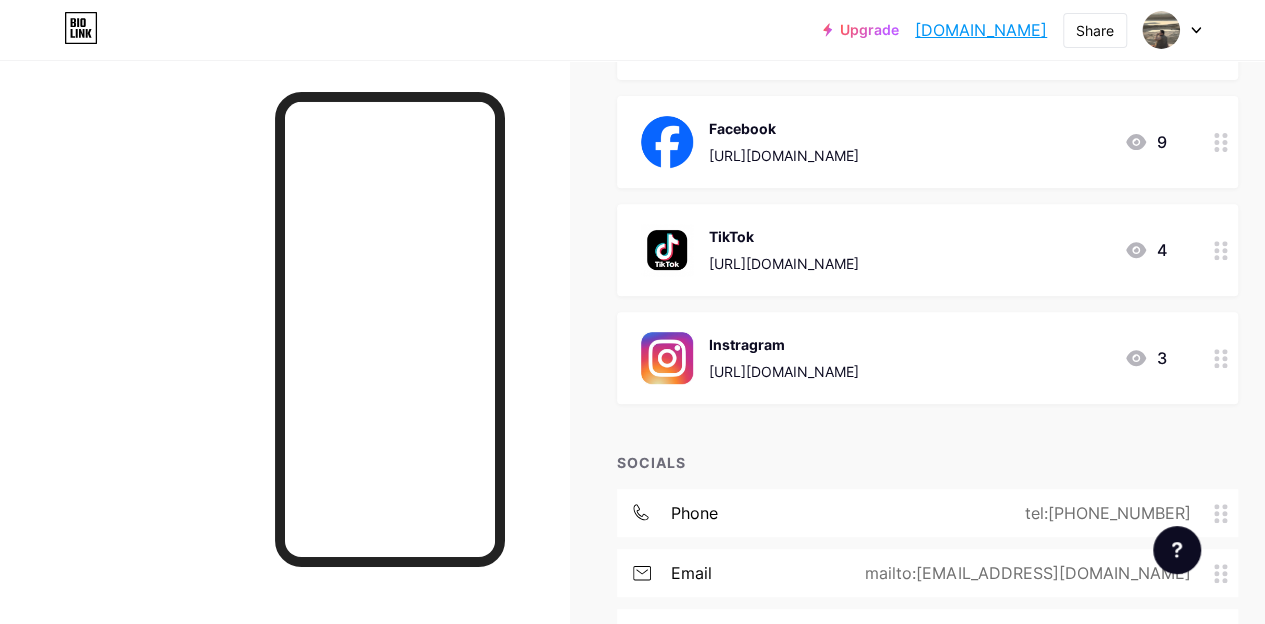 click at bounding box center (1221, 142) 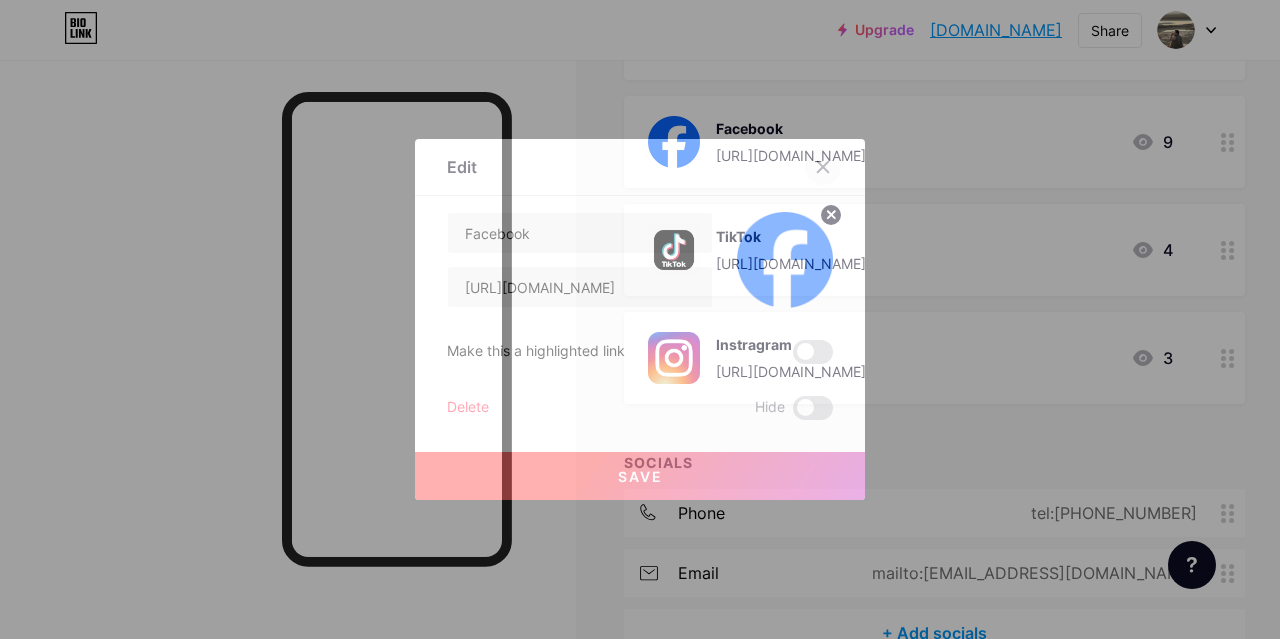 click 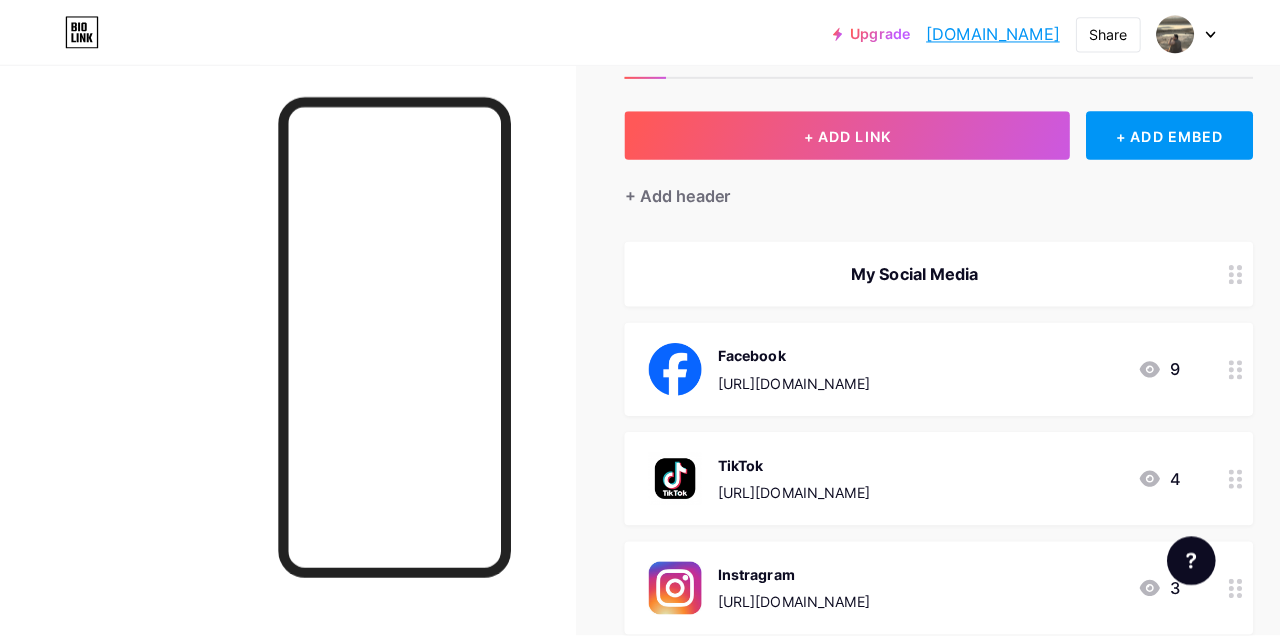 scroll, scrollTop: 32, scrollLeft: 0, axis: vertical 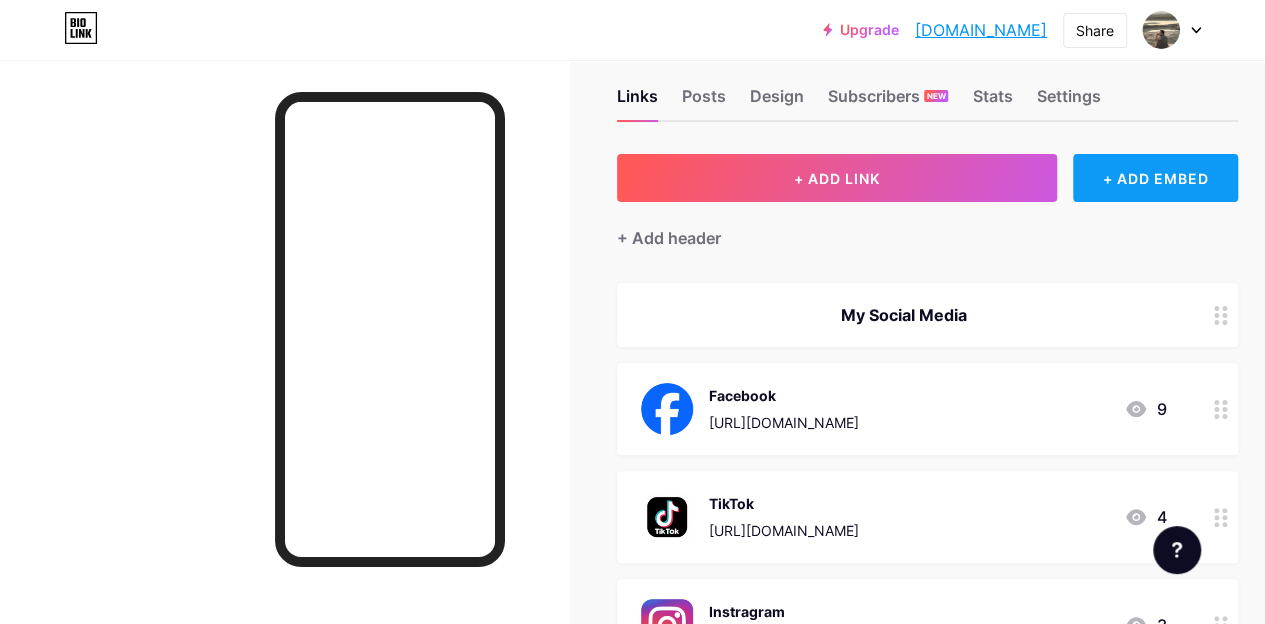 click on "+ ADD EMBED" at bounding box center (1155, 178) 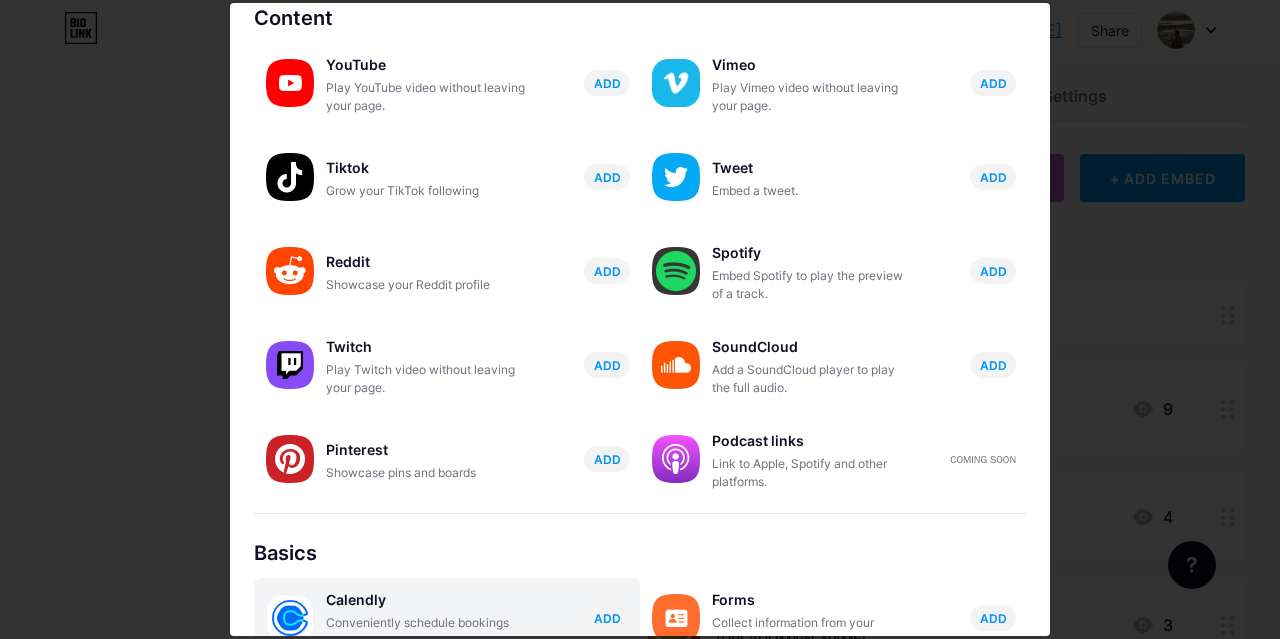 scroll, scrollTop: 21, scrollLeft: 0, axis: vertical 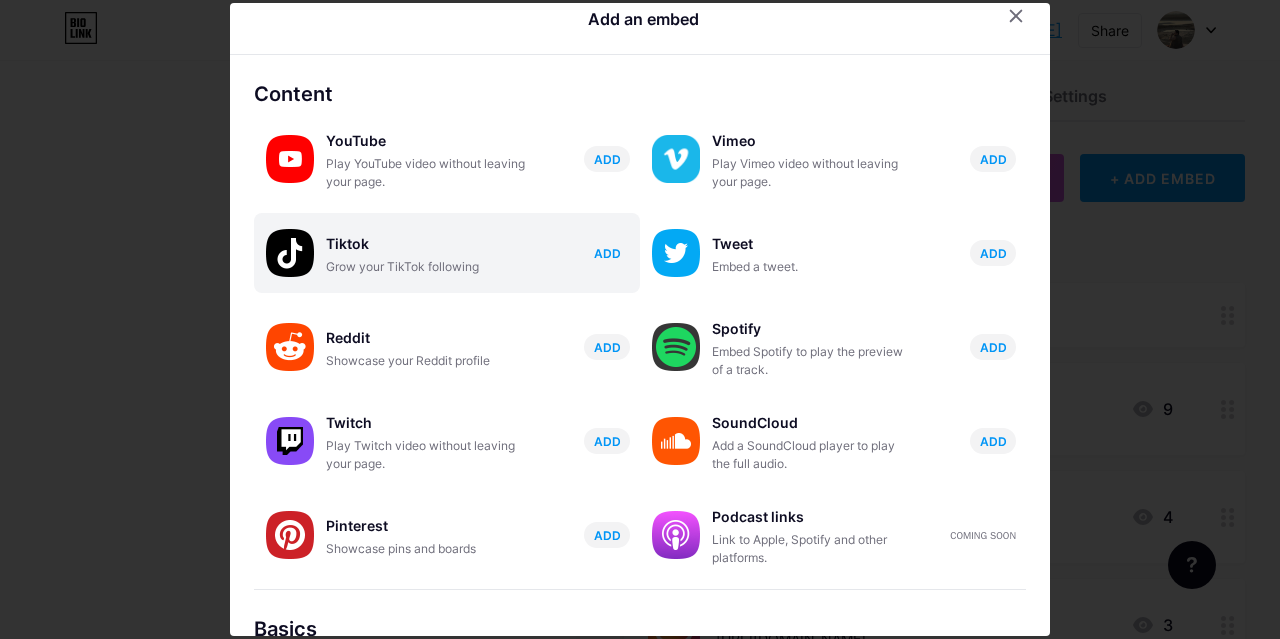 click on "ADD" at bounding box center [607, 253] 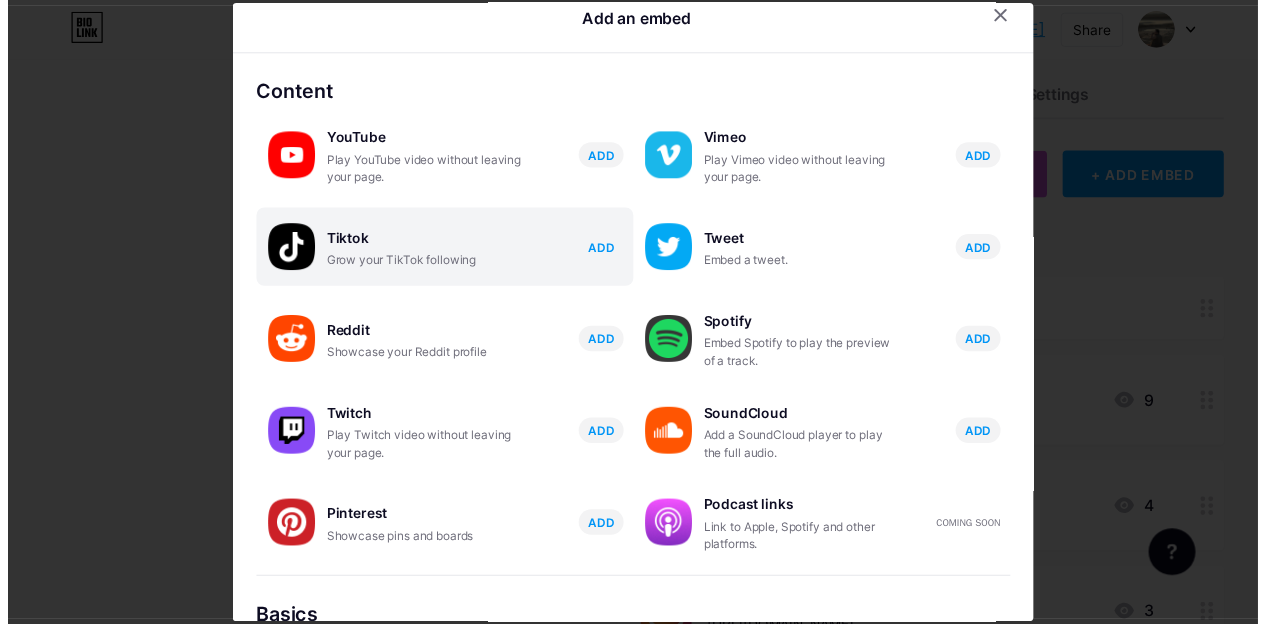 scroll, scrollTop: 0, scrollLeft: 0, axis: both 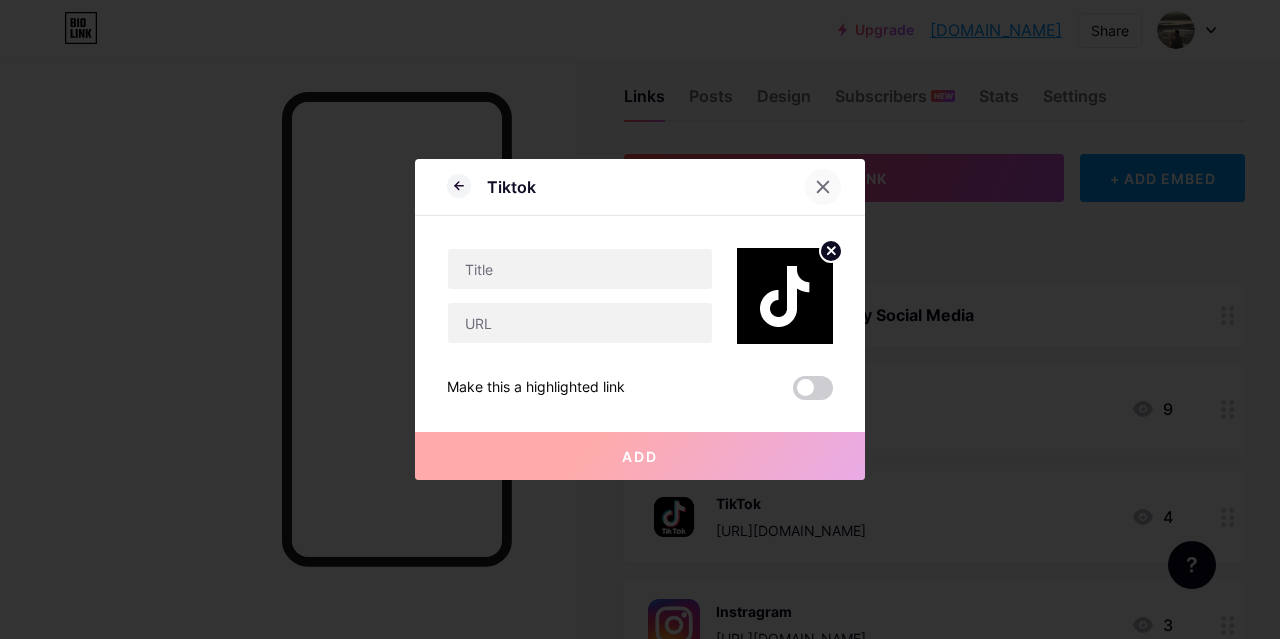 click 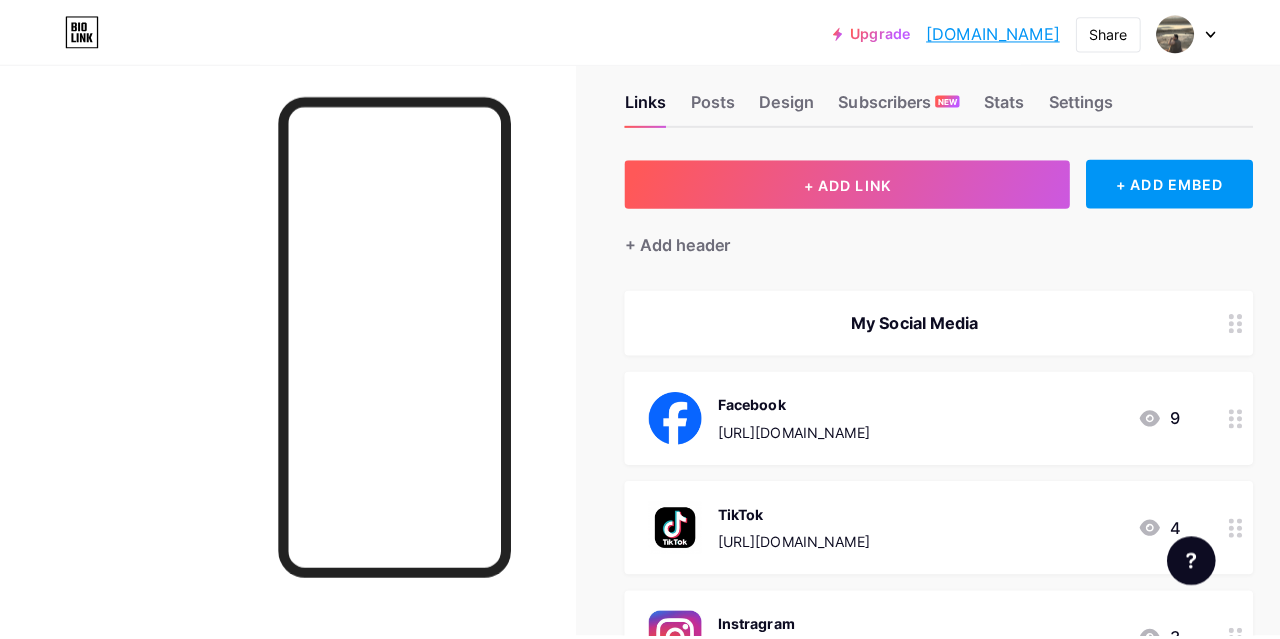 scroll, scrollTop: 64, scrollLeft: 0, axis: vertical 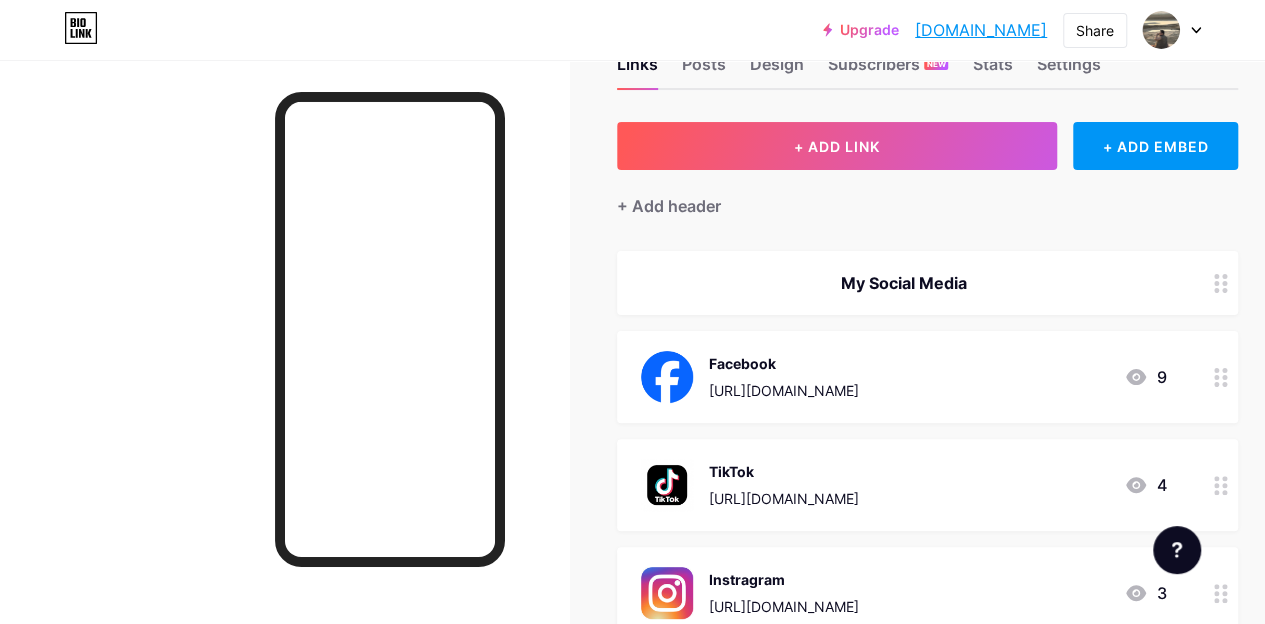 click on "[URL][DOMAIN_NAME]" at bounding box center (784, 498) 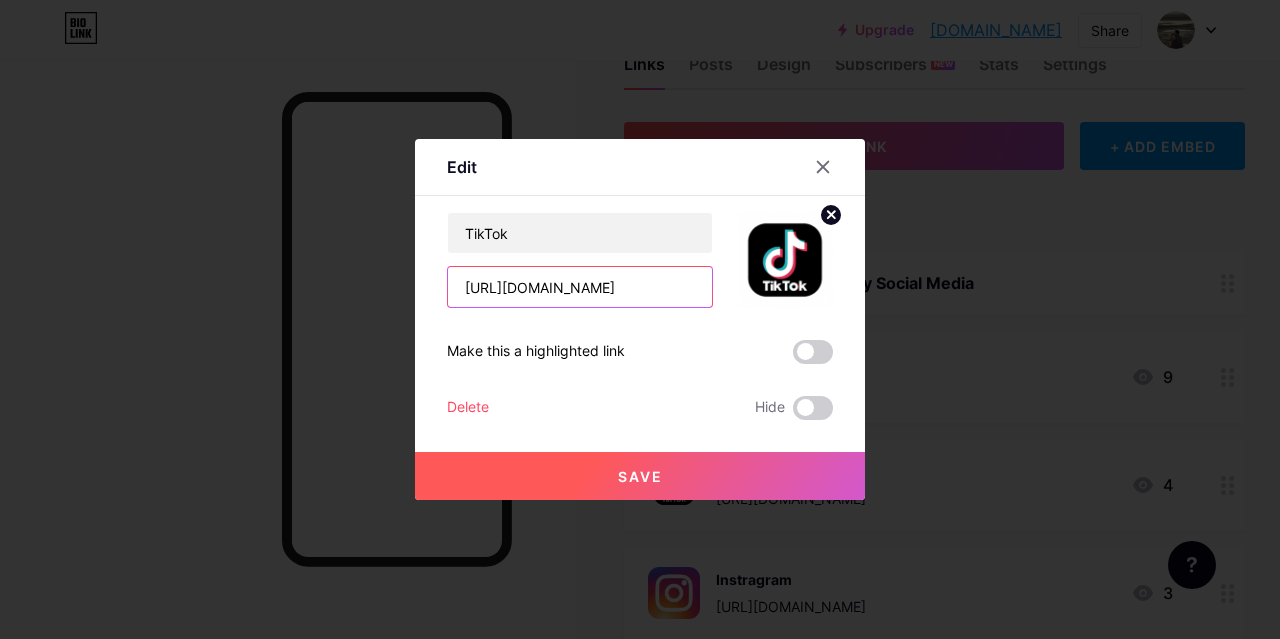 click on "[URL][DOMAIN_NAME]" at bounding box center (580, 287) 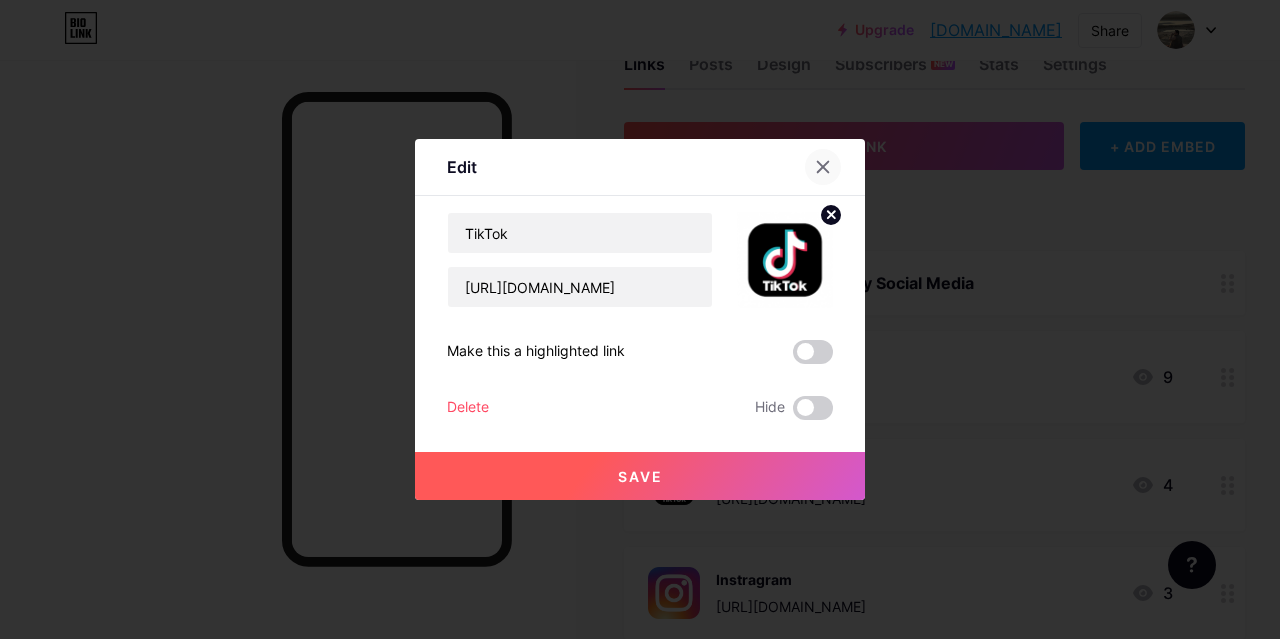 click 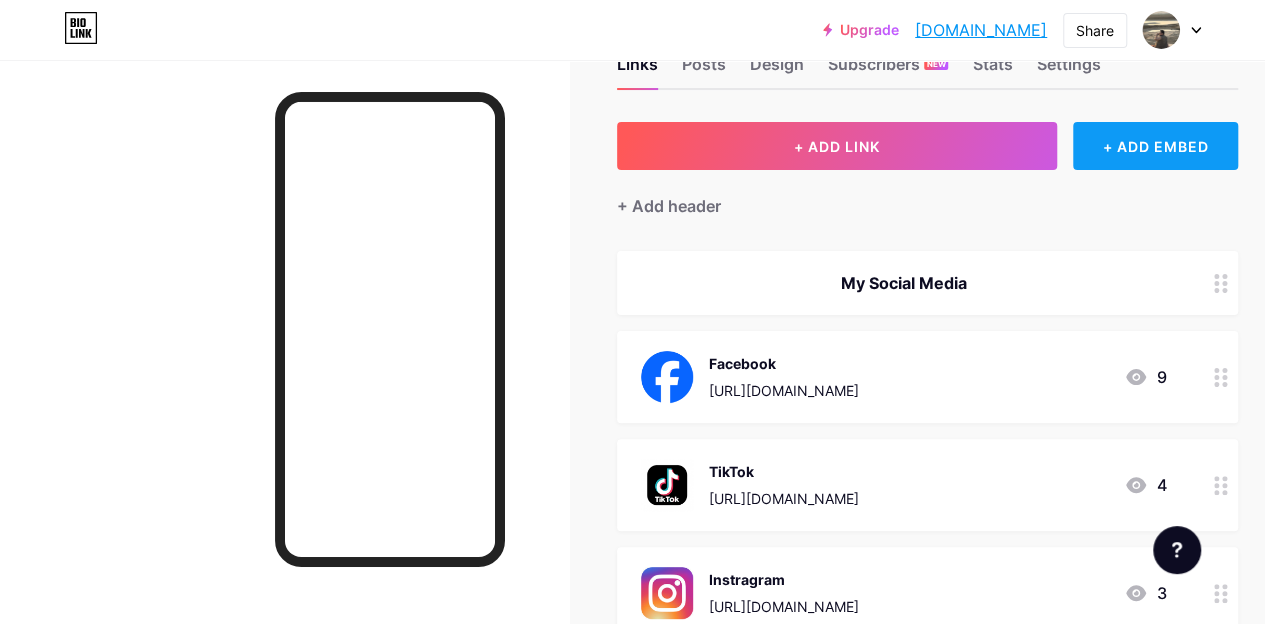 click on "+ ADD EMBED" at bounding box center [1155, 146] 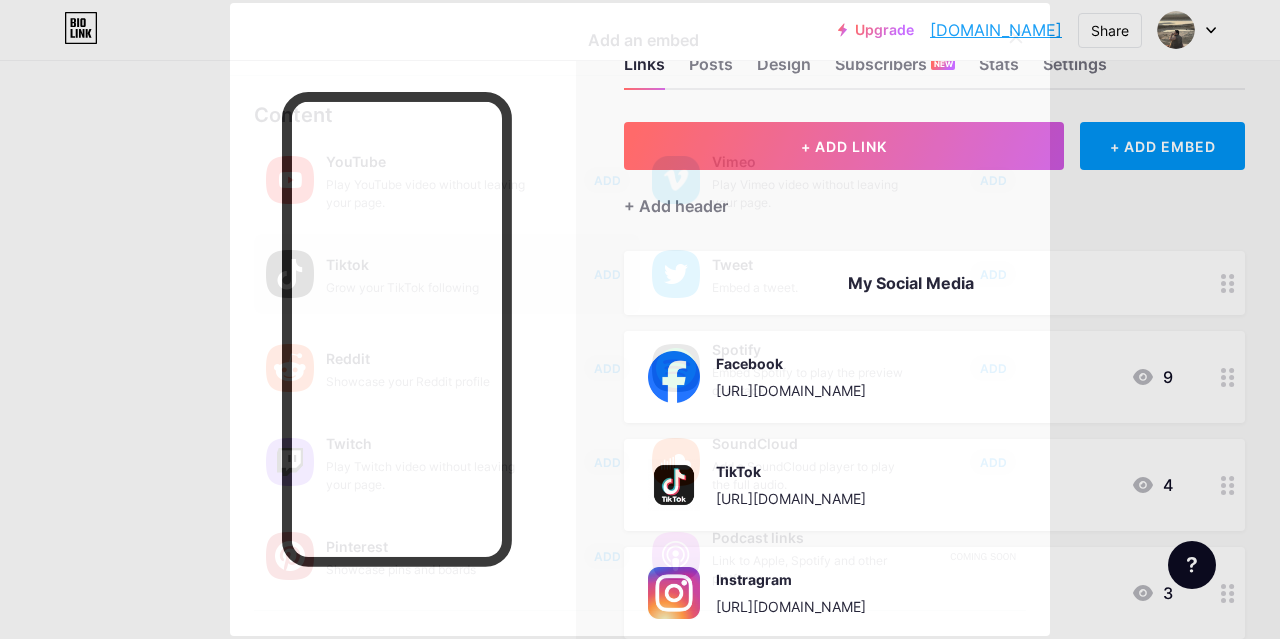 click on "Grow your TikTok following" at bounding box center (426, 288) 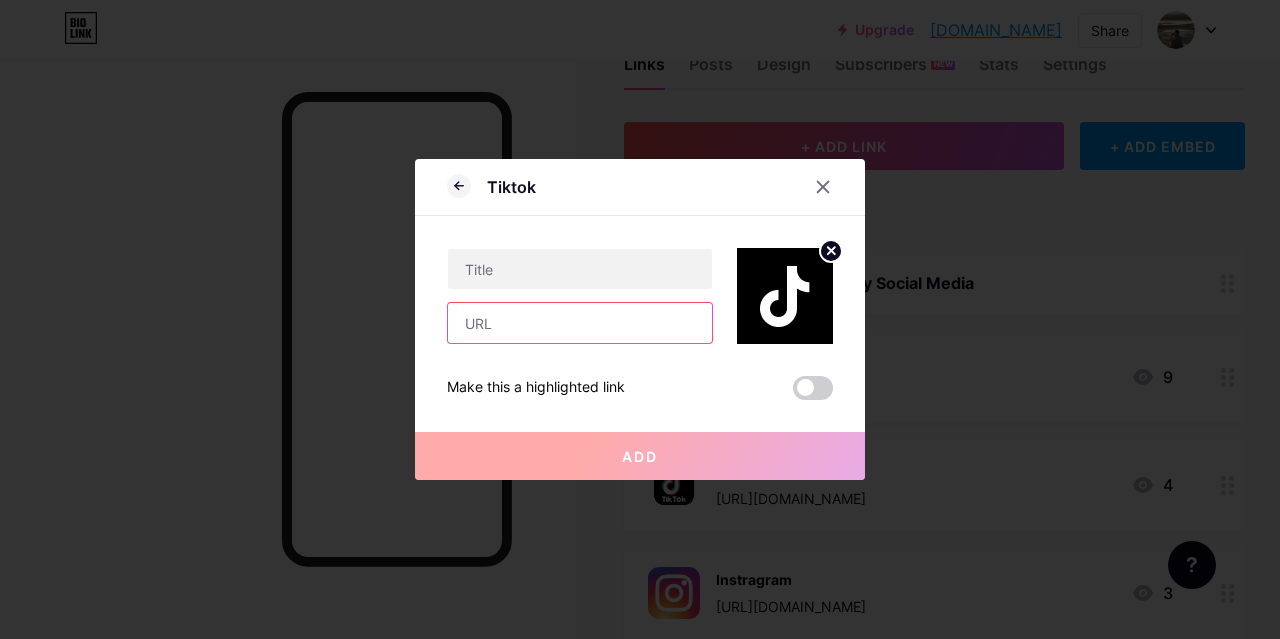 click at bounding box center (580, 323) 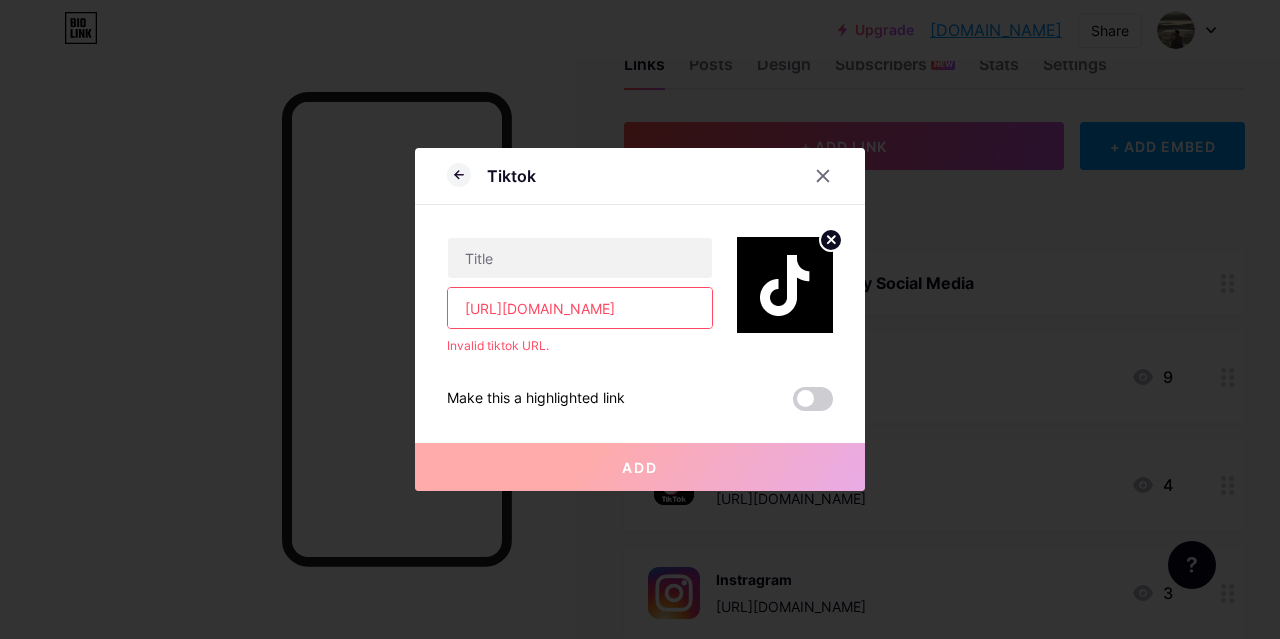scroll, scrollTop: 0, scrollLeft: 0, axis: both 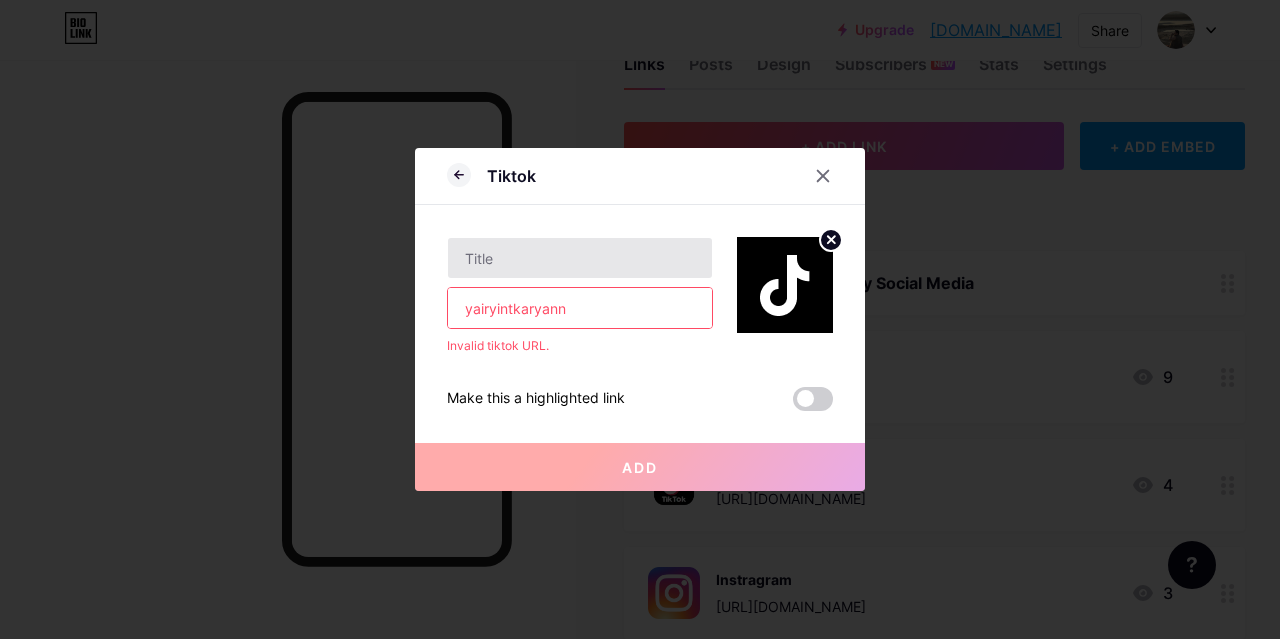 type on "yairyintkaryann" 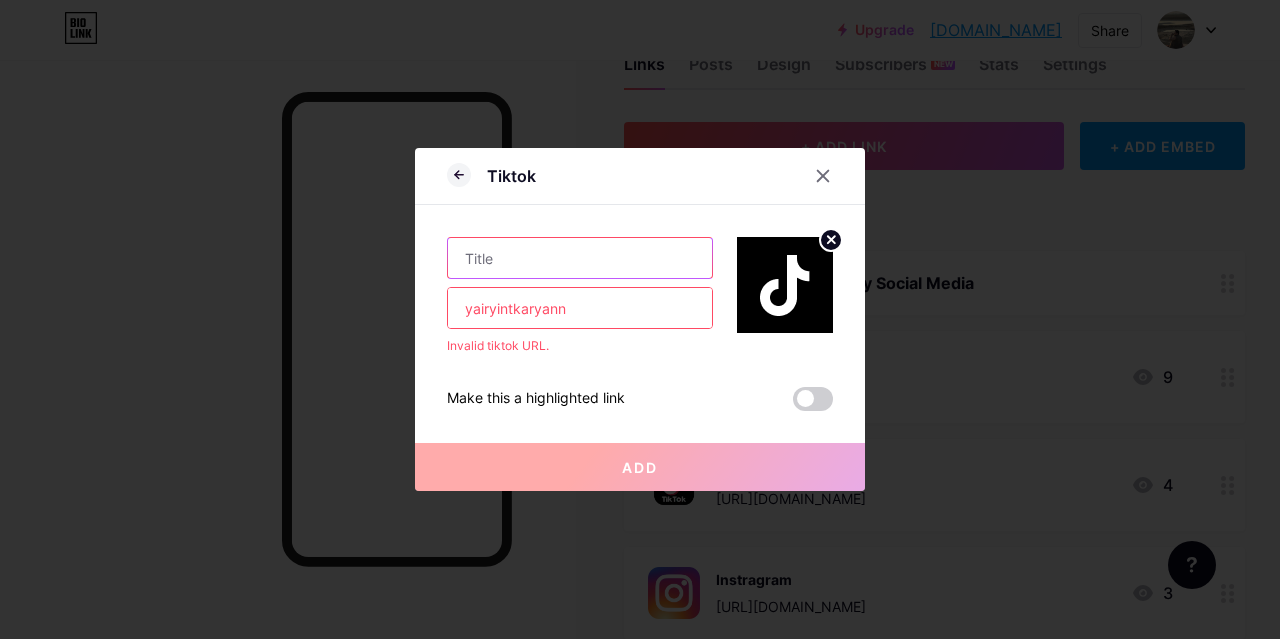click at bounding box center (580, 258) 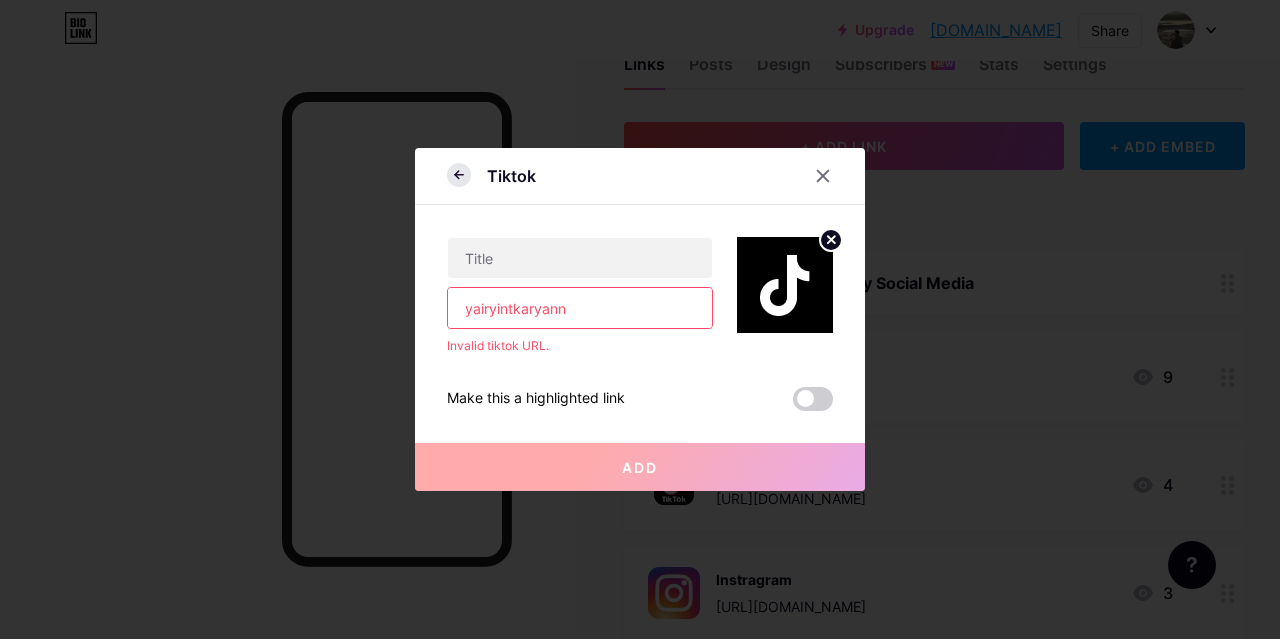 click 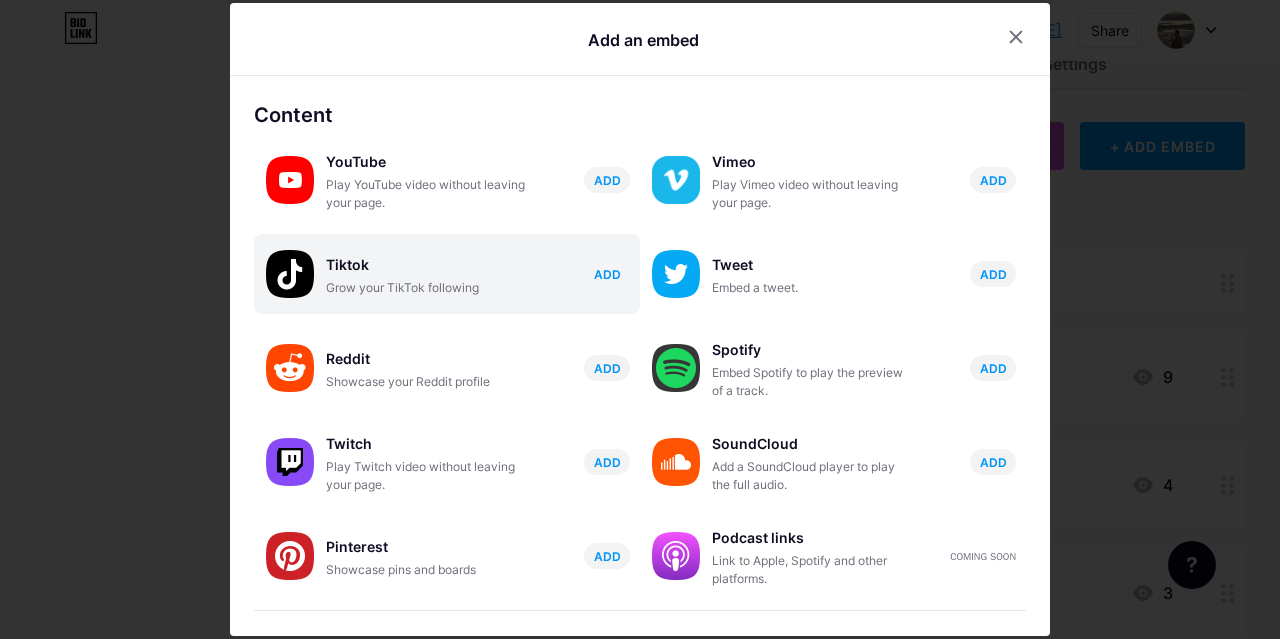 click on "ADD" at bounding box center (607, 274) 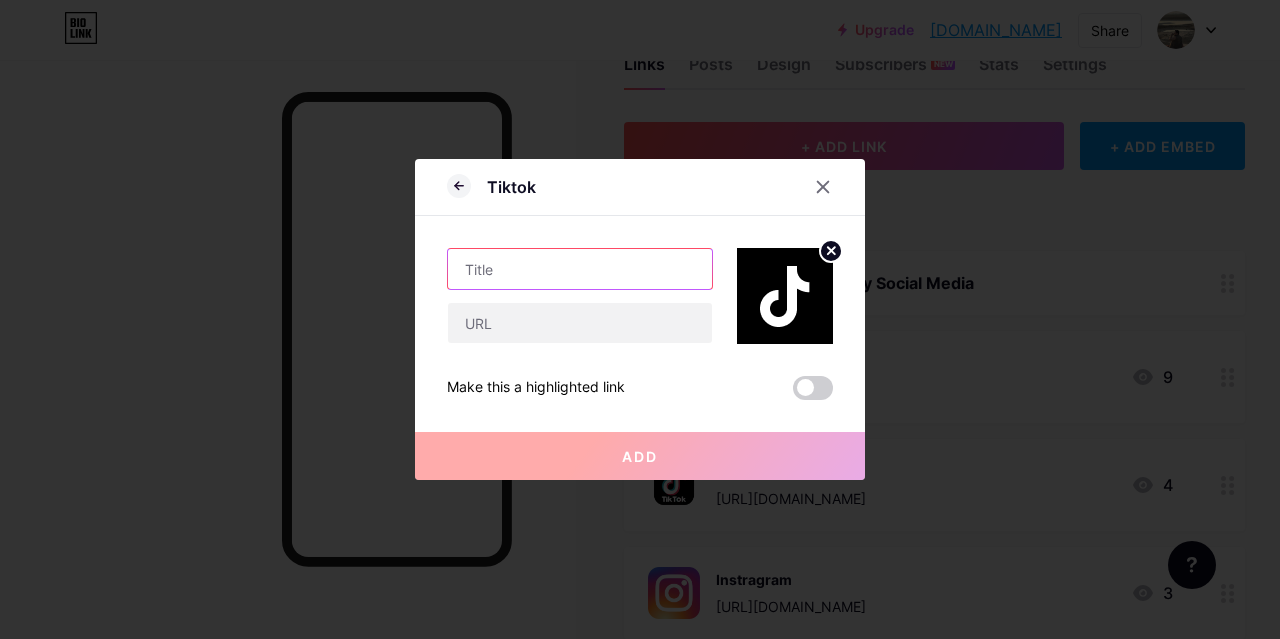 click at bounding box center (580, 269) 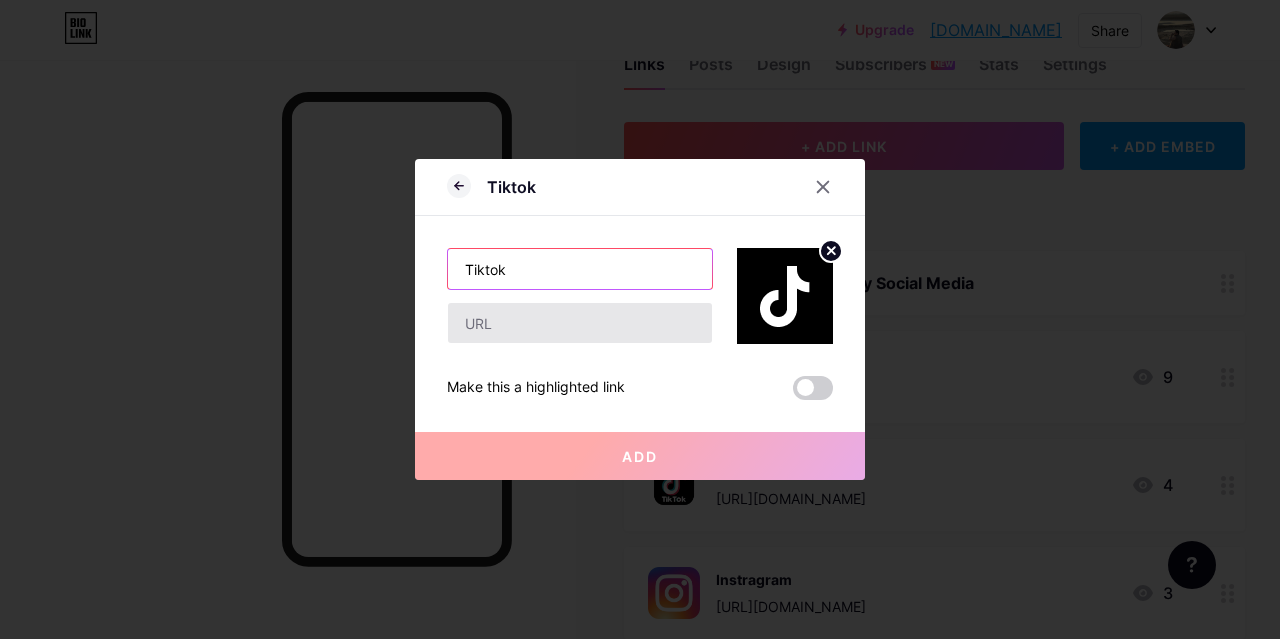 type on "Tiktok" 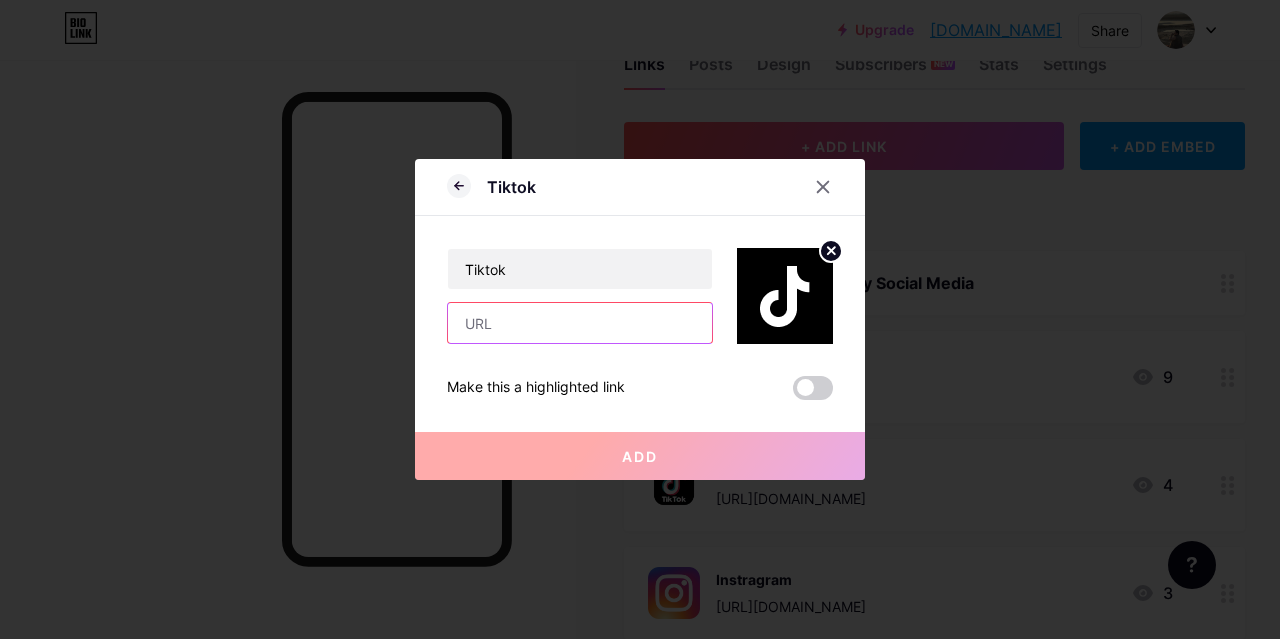 click at bounding box center (580, 323) 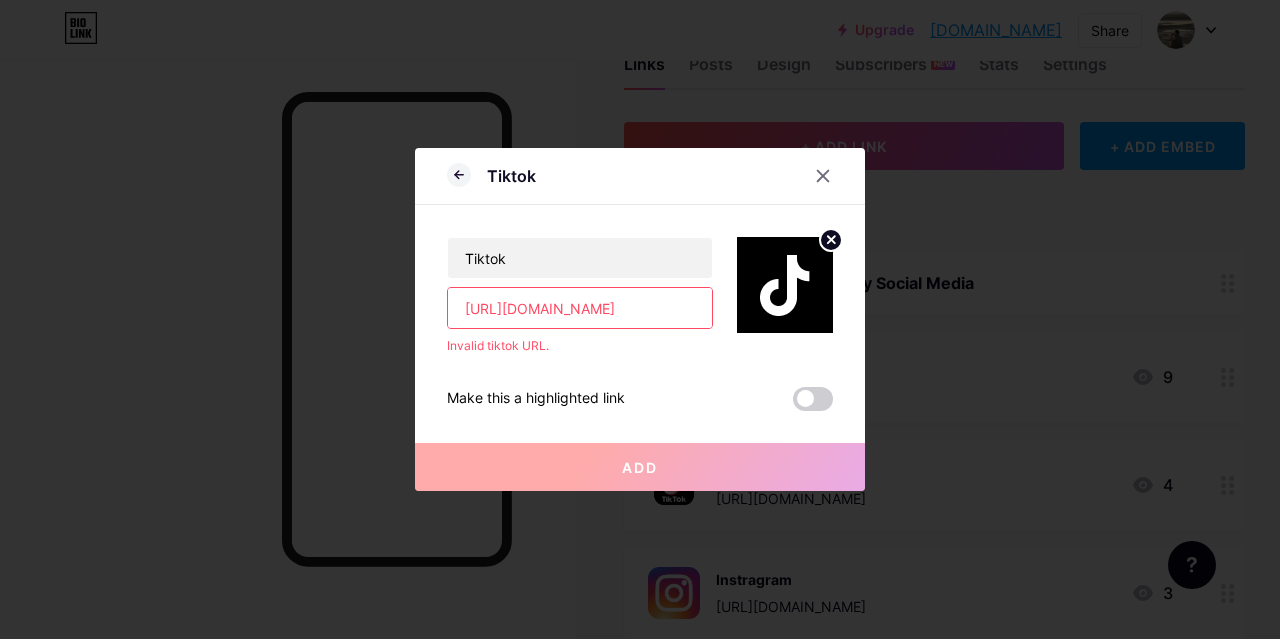 scroll, scrollTop: 0, scrollLeft: 42, axis: horizontal 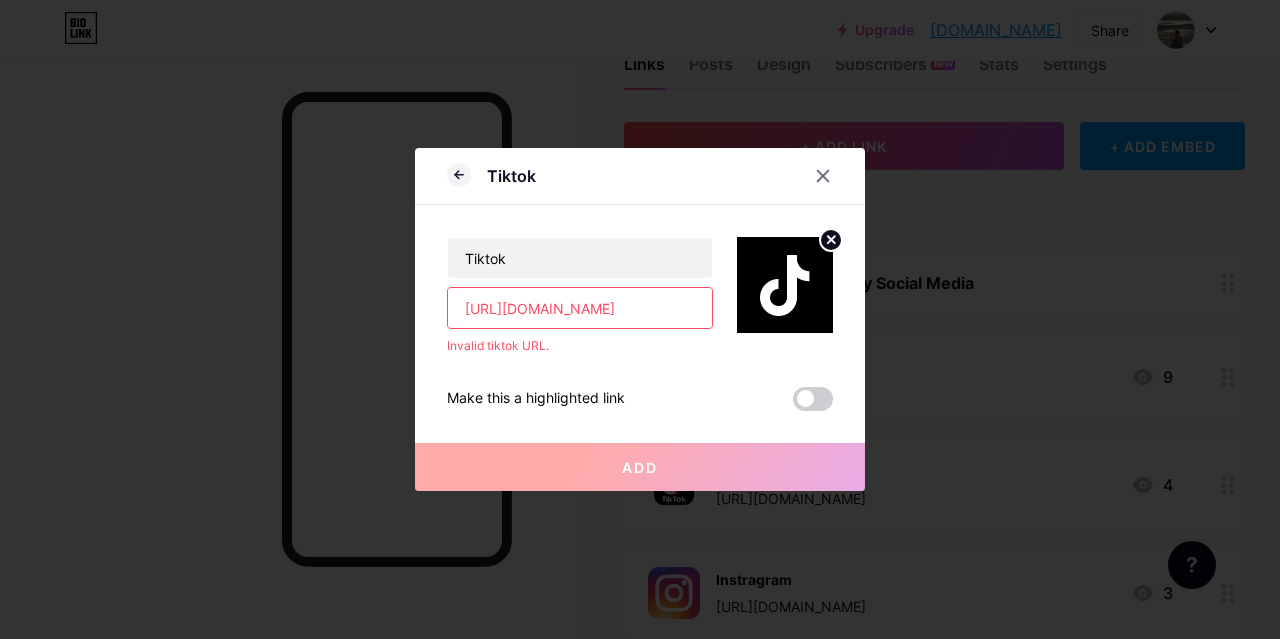 drag, startPoint x: 503, startPoint y: 305, endPoint x: 394, endPoint y: 311, distance: 109.165016 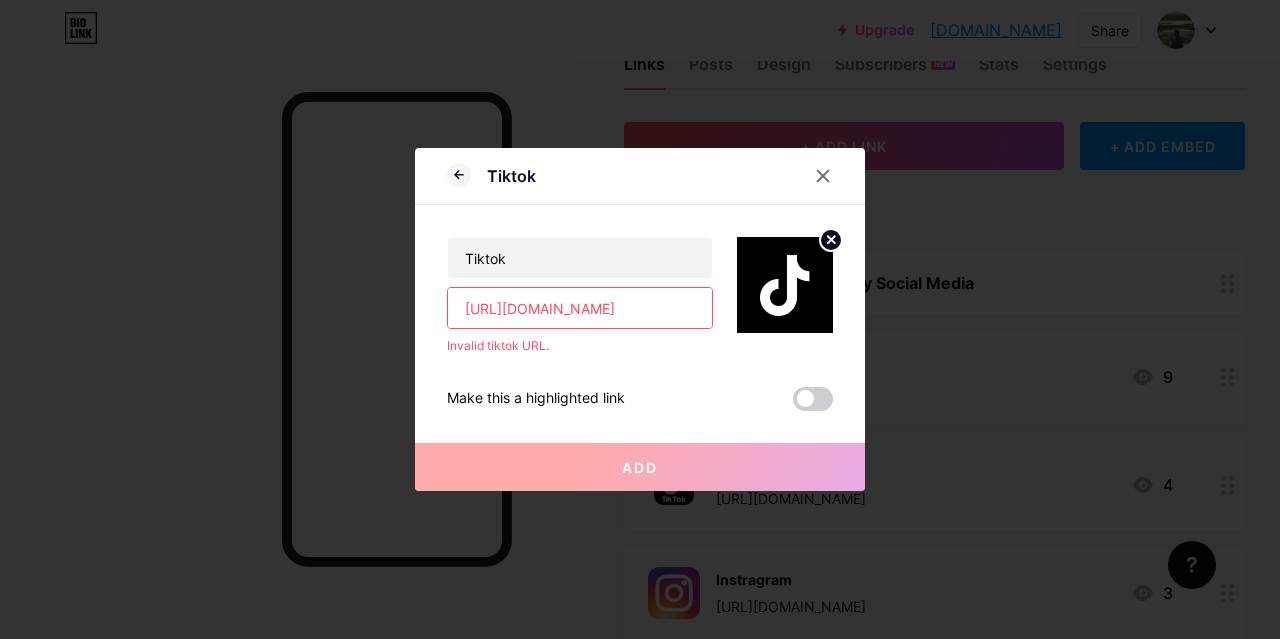 click on "Tiktok         Tiktok     [URL][DOMAIN_NAME]   Invalid tiktok URL.
Make this a highlighted link
Add                               Picture
Make this a highlighted link
Save" at bounding box center [640, 319] 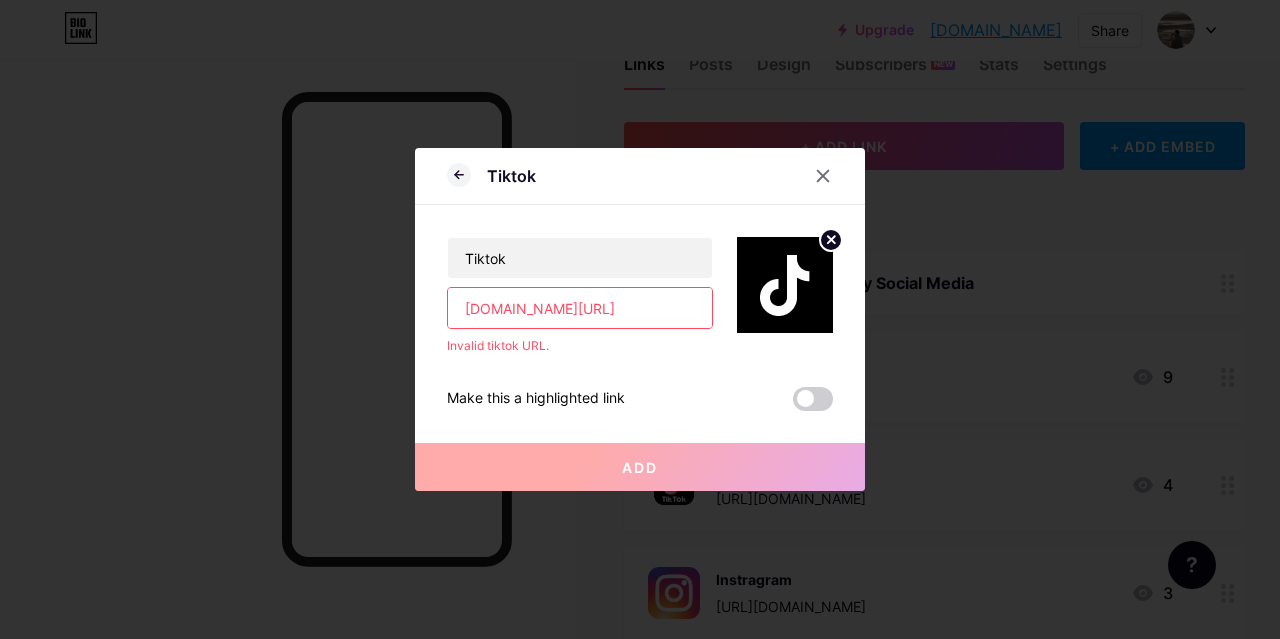 click on "[DOMAIN_NAME][URL]" at bounding box center [580, 308] 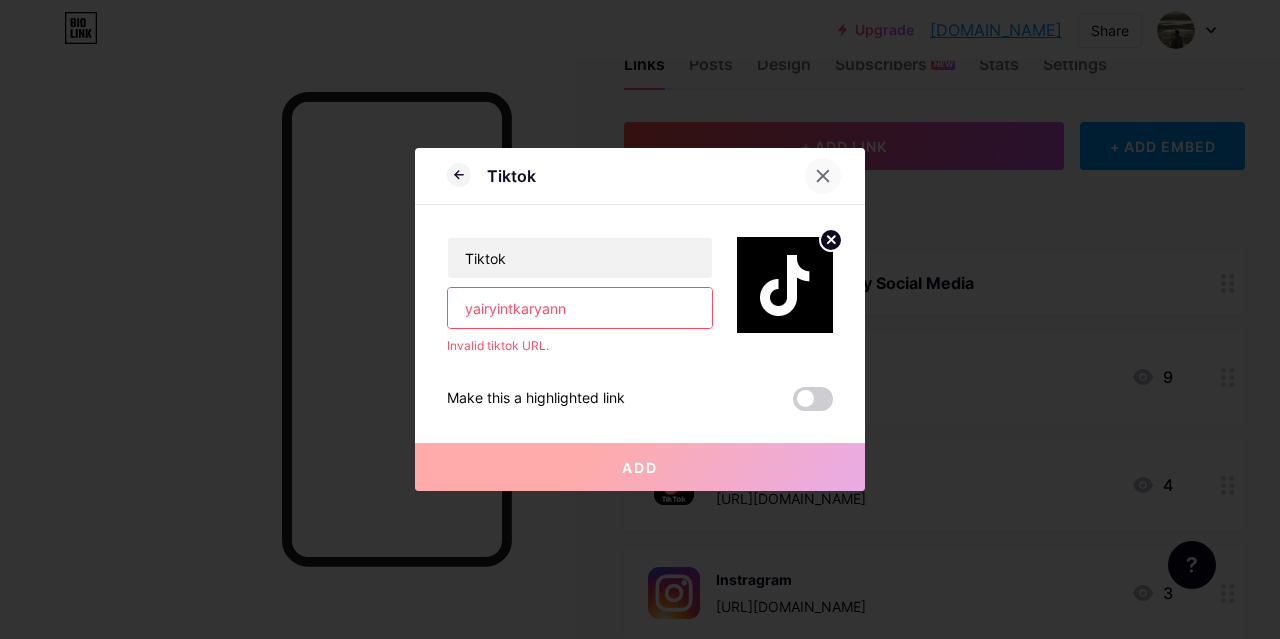 type on "yairyintkaryann" 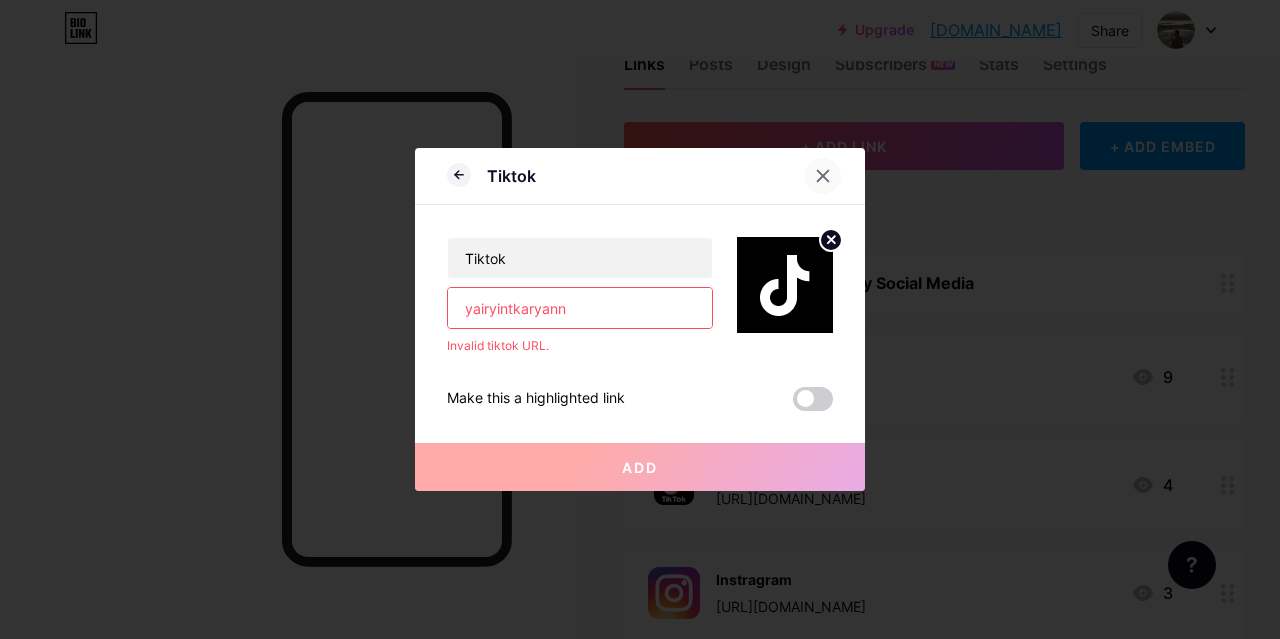 click 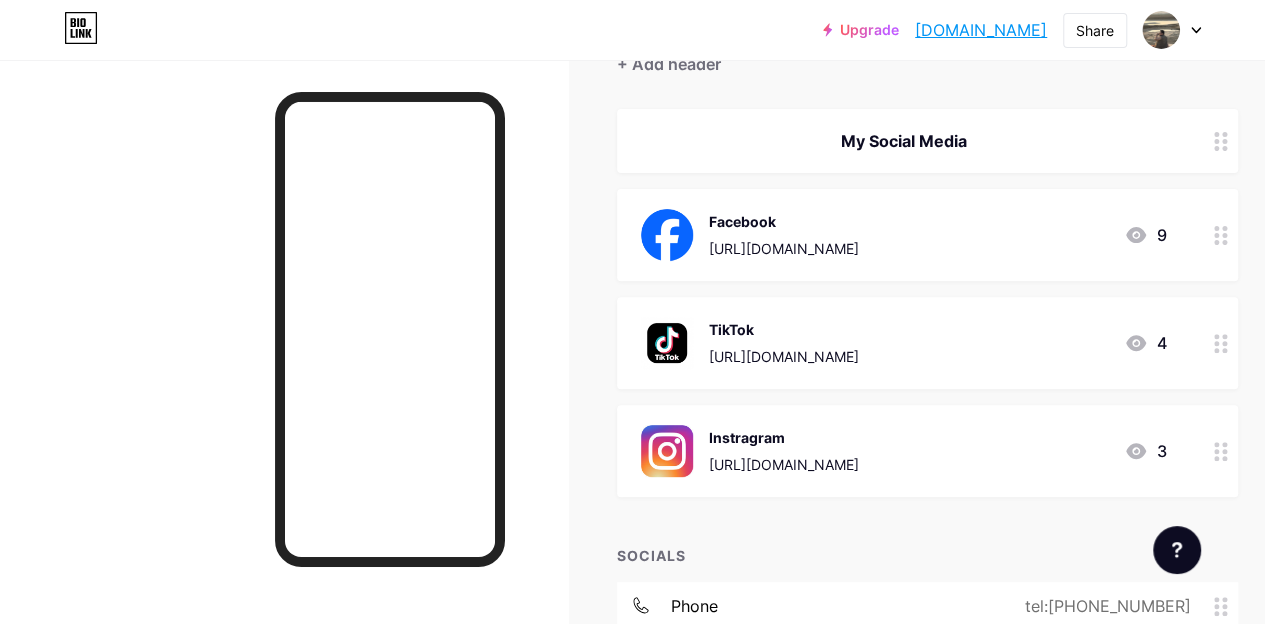 scroll, scrollTop: 0, scrollLeft: 0, axis: both 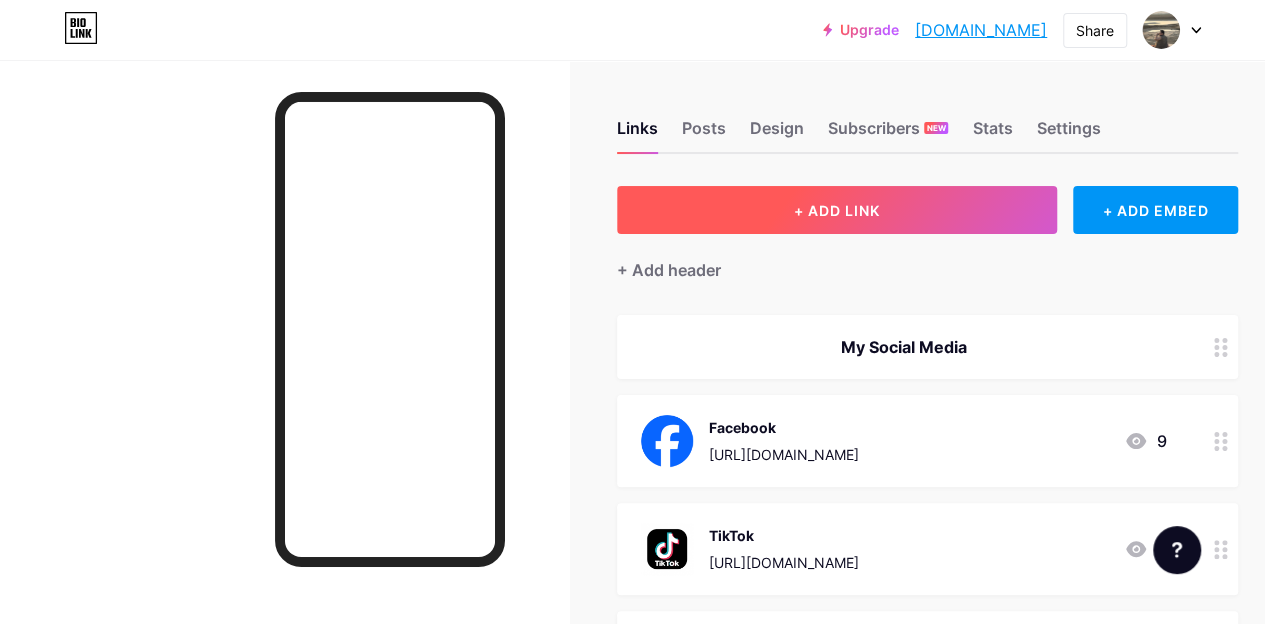 click on "+ ADD LINK" at bounding box center (837, 210) 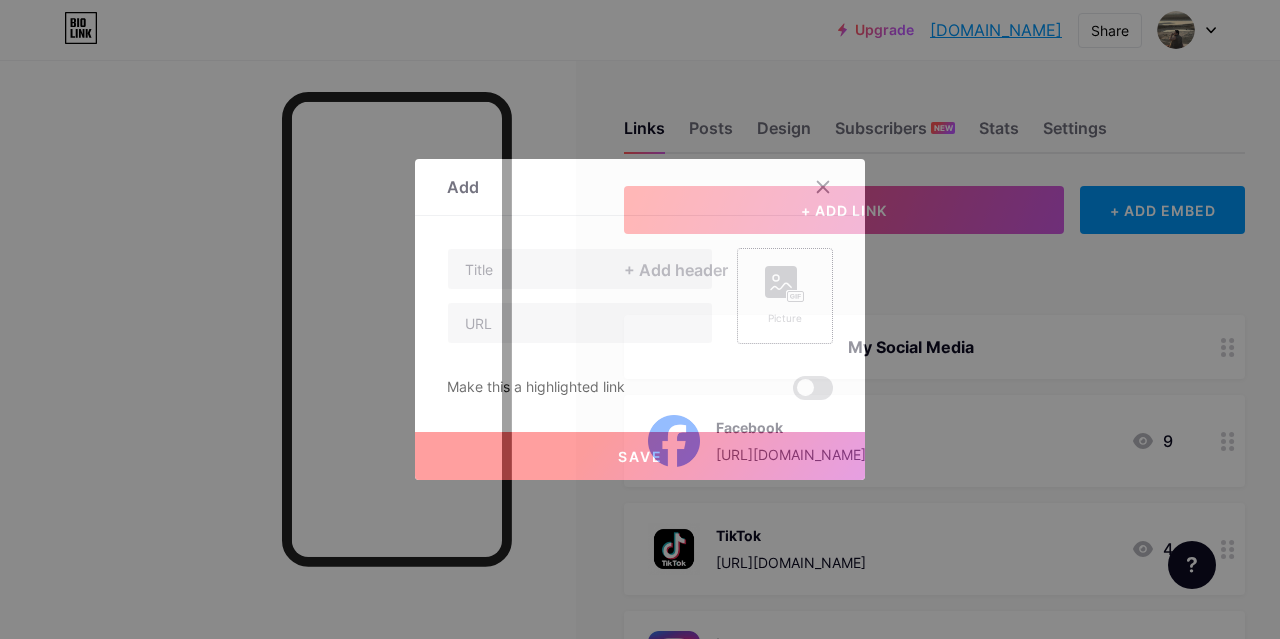 click 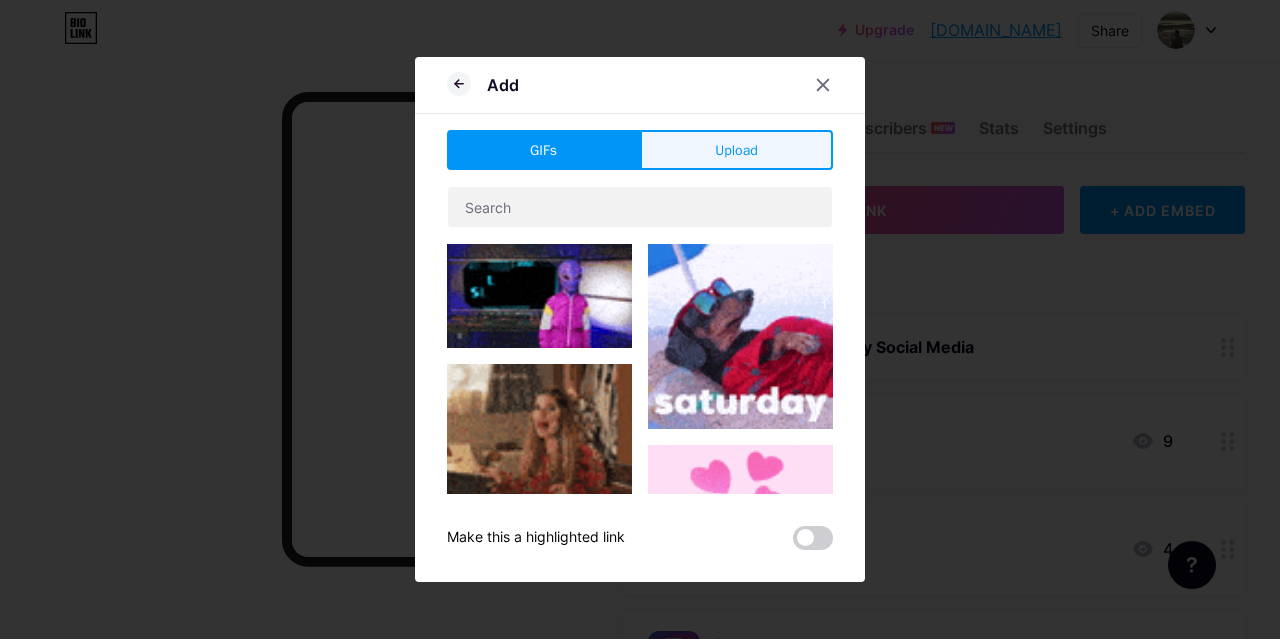 click on "Upload" at bounding box center [736, 150] 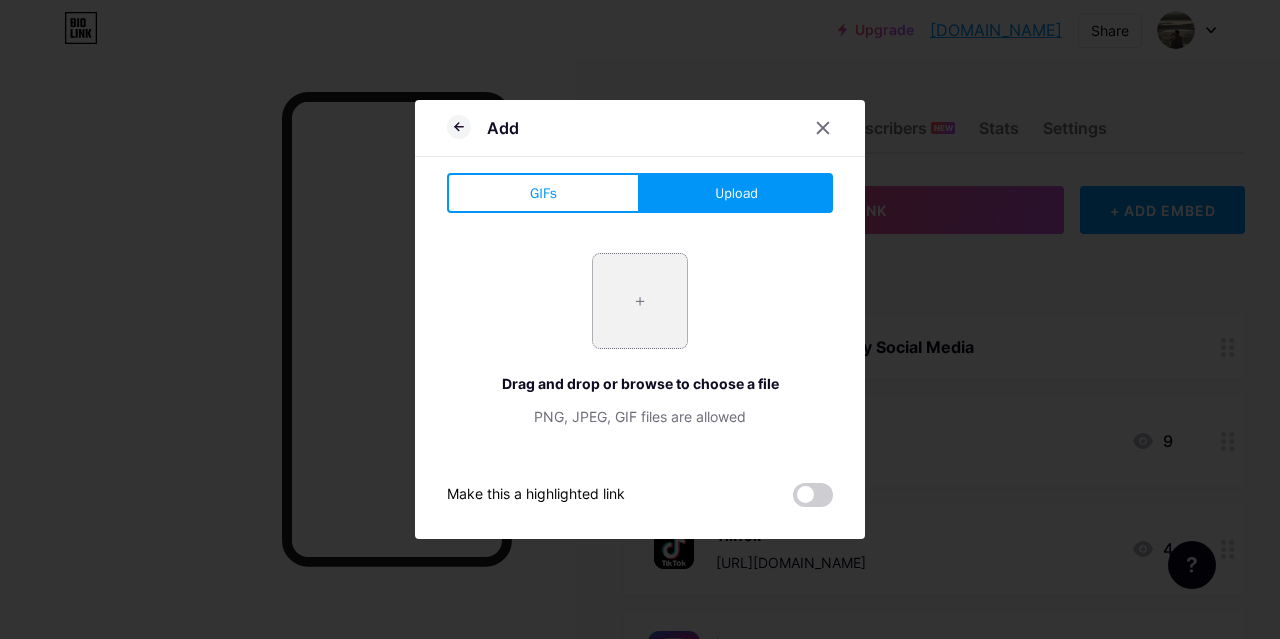 click at bounding box center [640, 301] 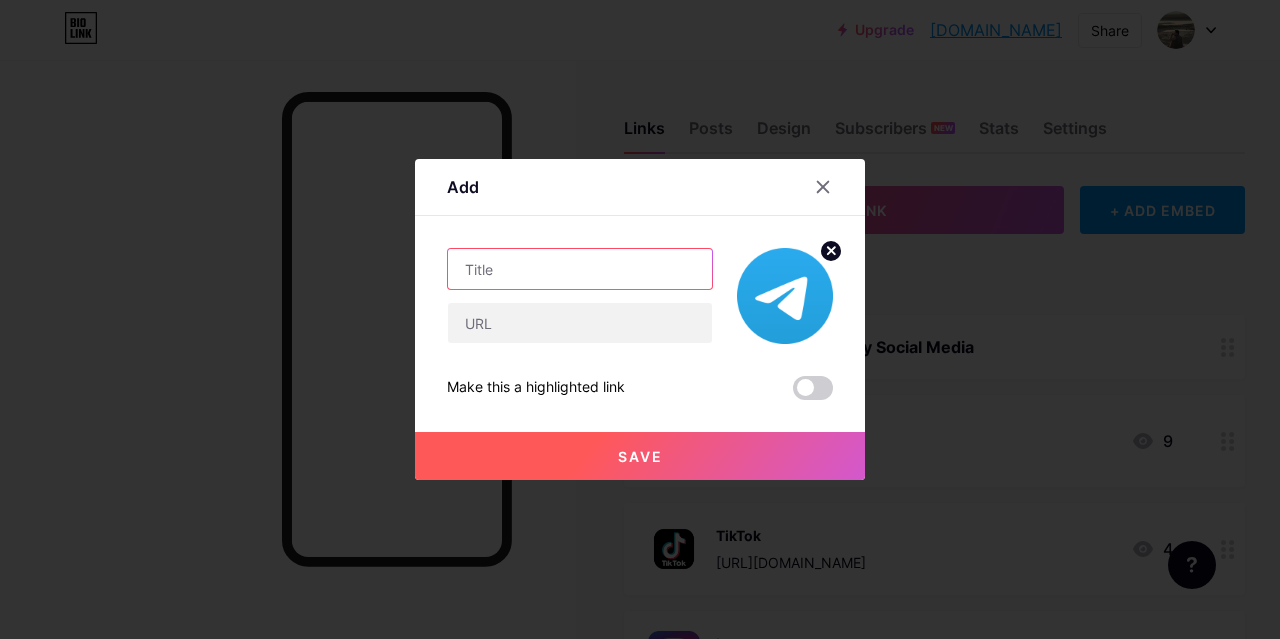 drag, startPoint x: 551, startPoint y: 276, endPoint x: 484, endPoint y: 284, distance: 67.47592 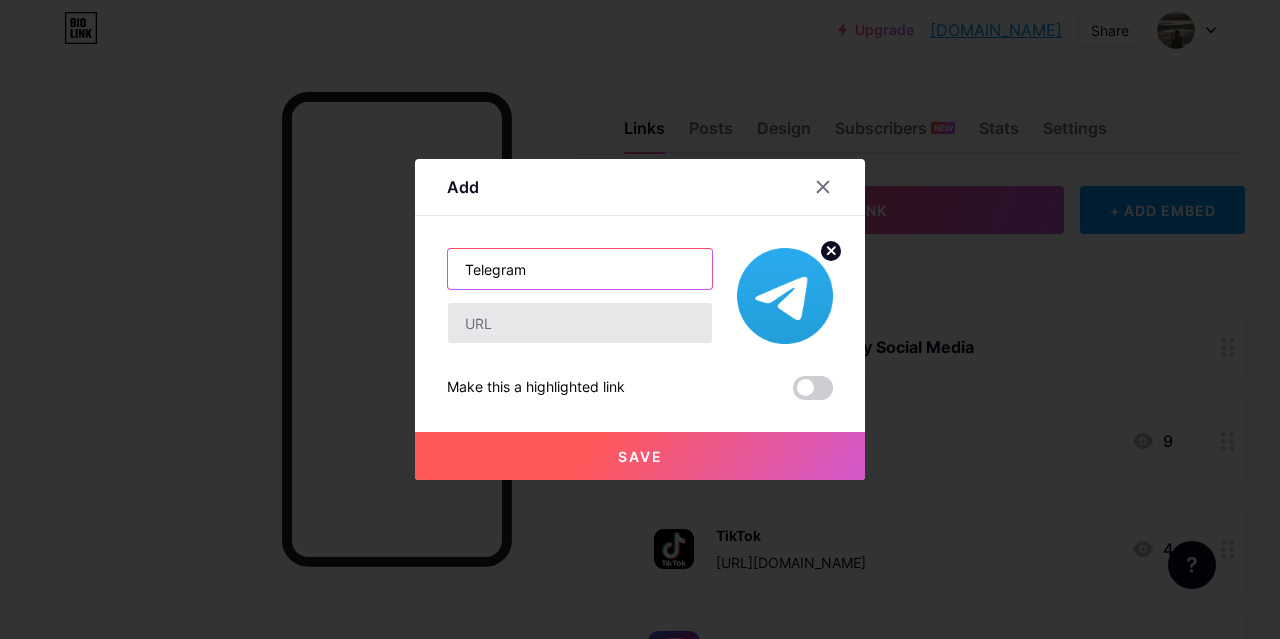type on "Telegram" 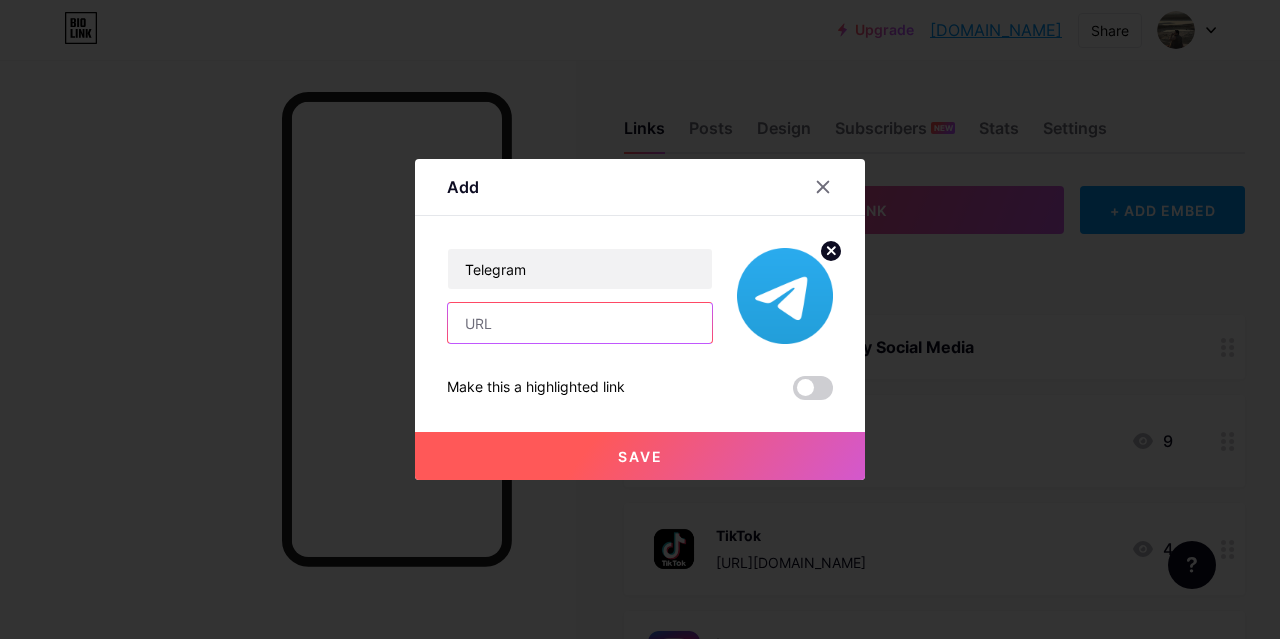 click at bounding box center (580, 323) 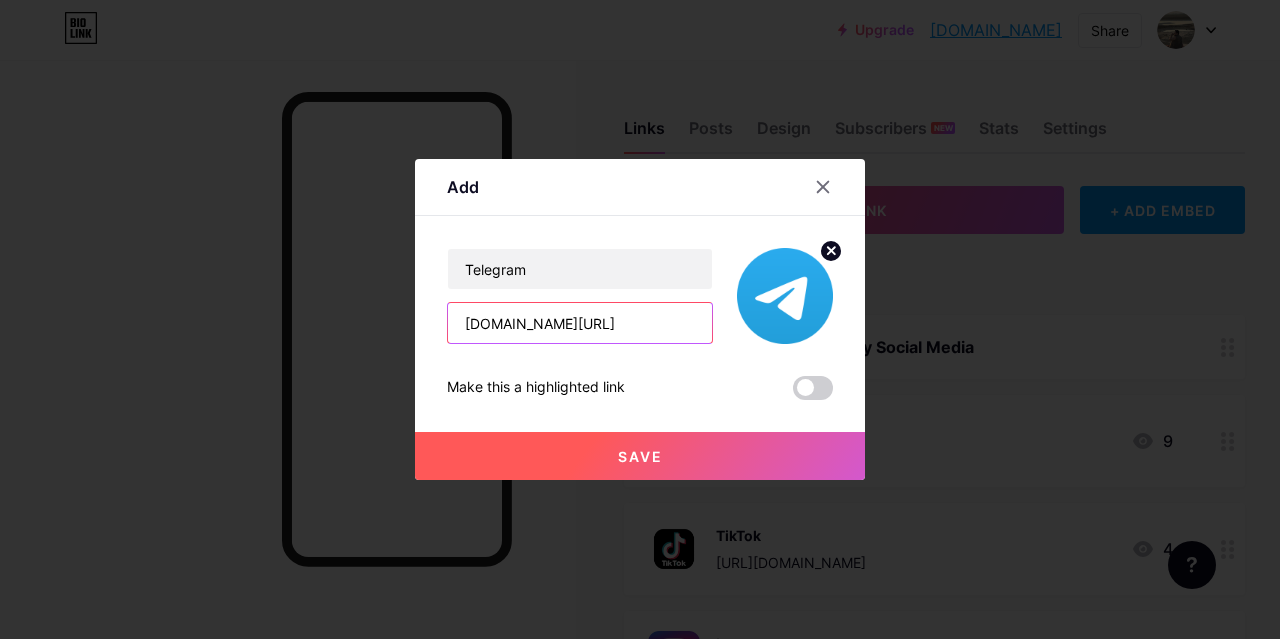 type on "[DOMAIN_NAME][URL]" 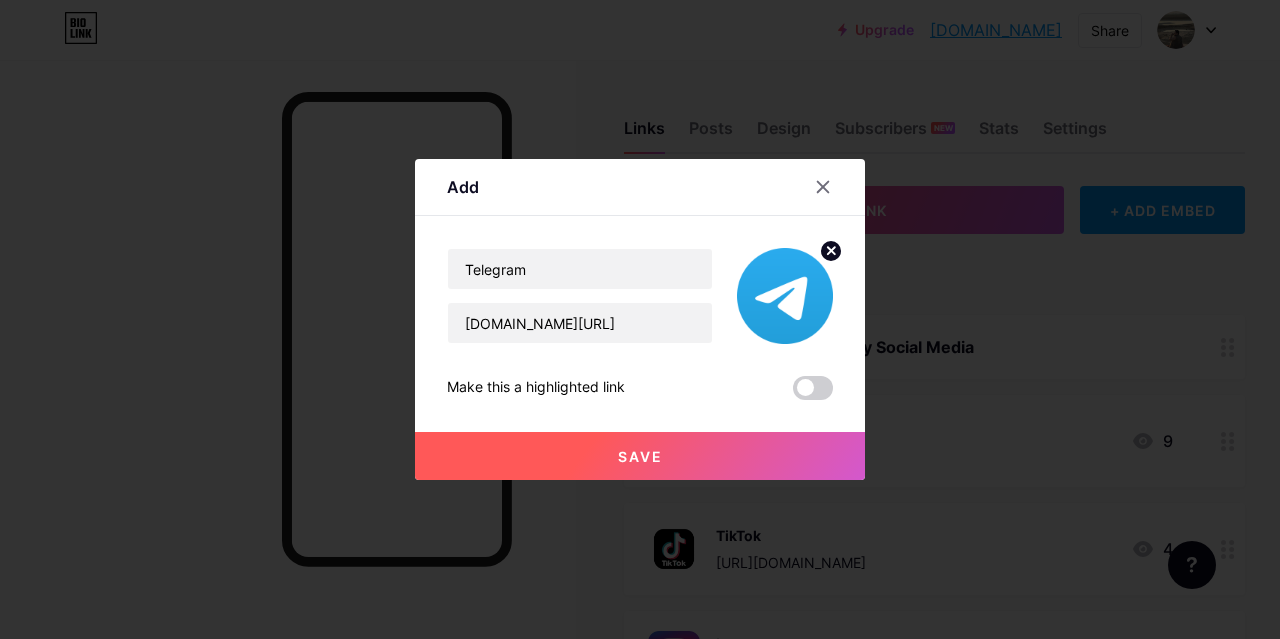 click on "Save" at bounding box center (640, 456) 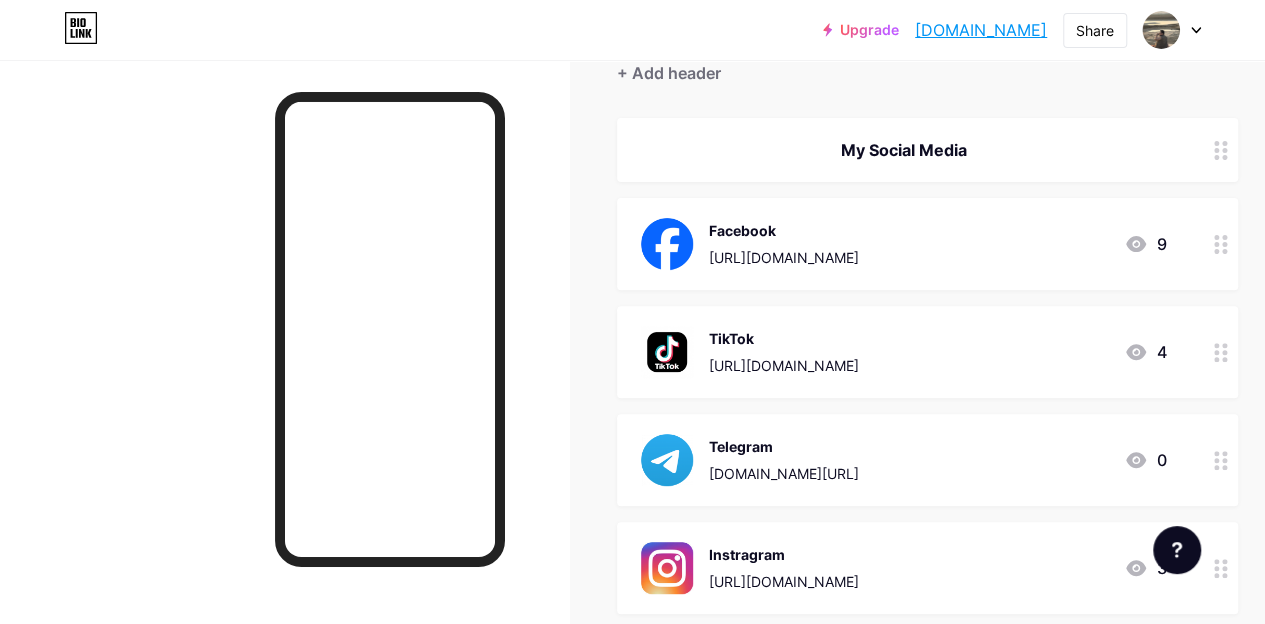 scroll, scrollTop: 226, scrollLeft: 0, axis: vertical 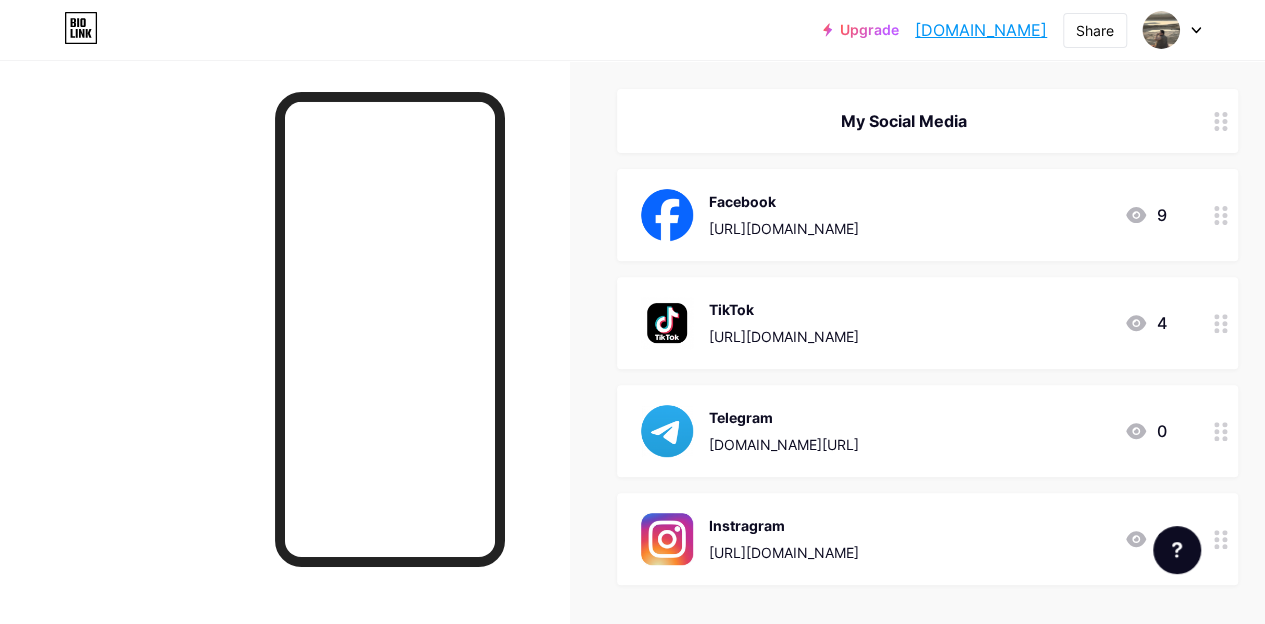 click on "[DOMAIN_NAME][URL]" at bounding box center [784, 444] 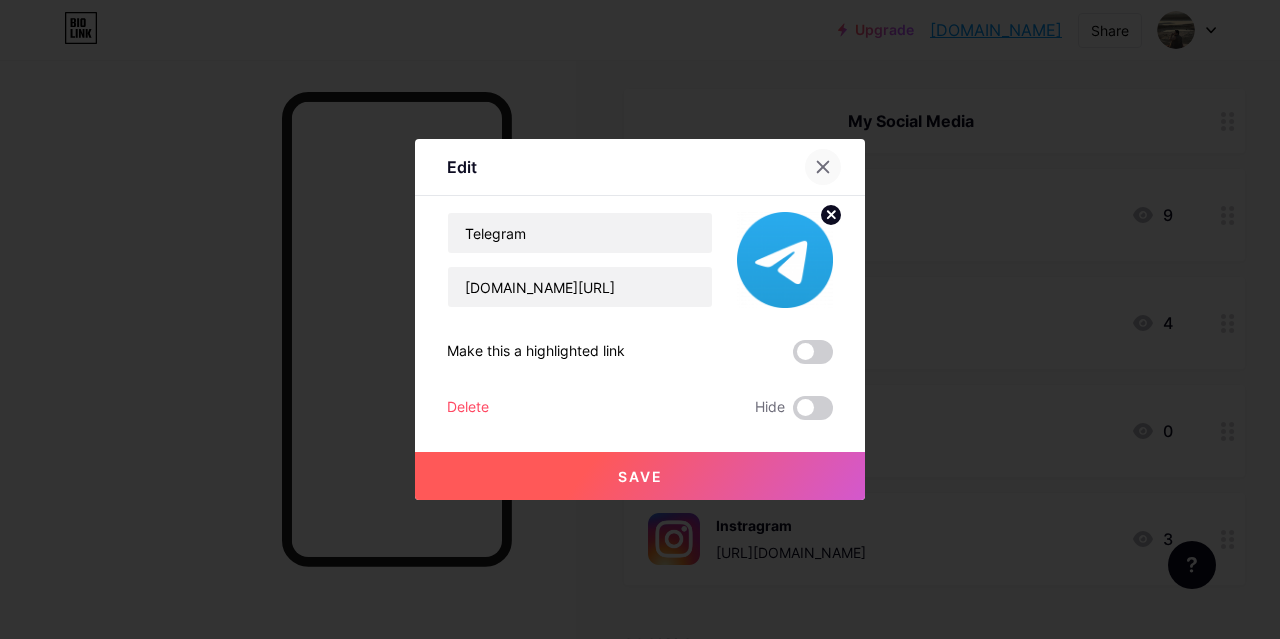 click 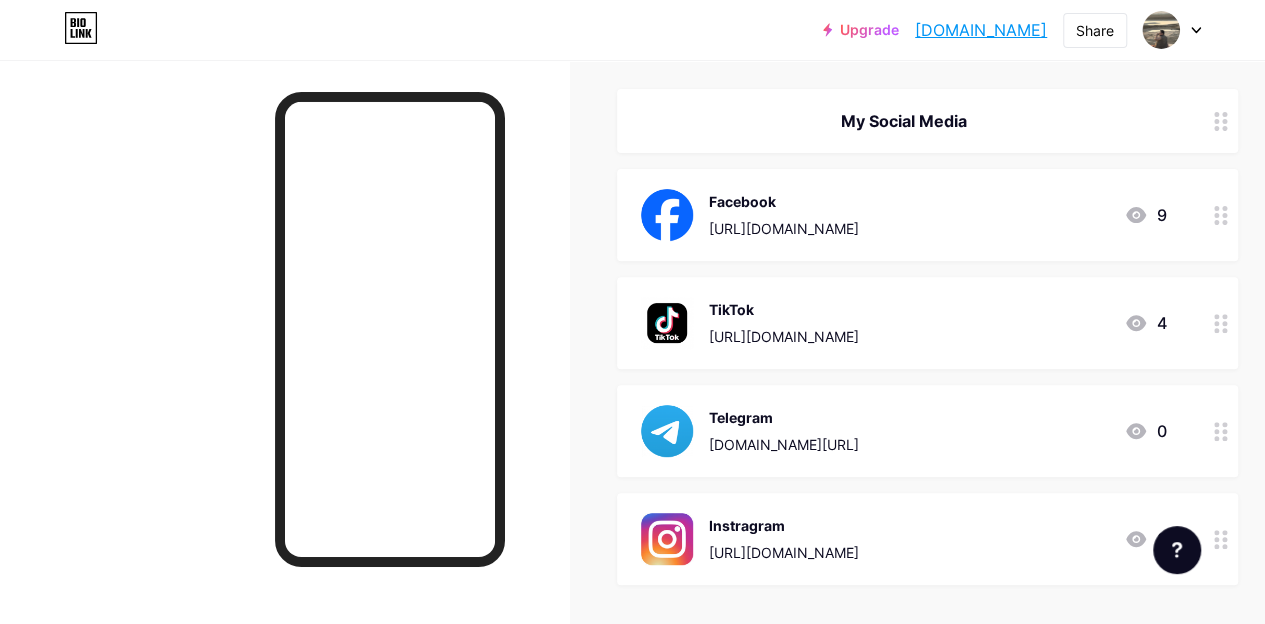 click on "[DOMAIN_NAME]" at bounding box center [981, 30] 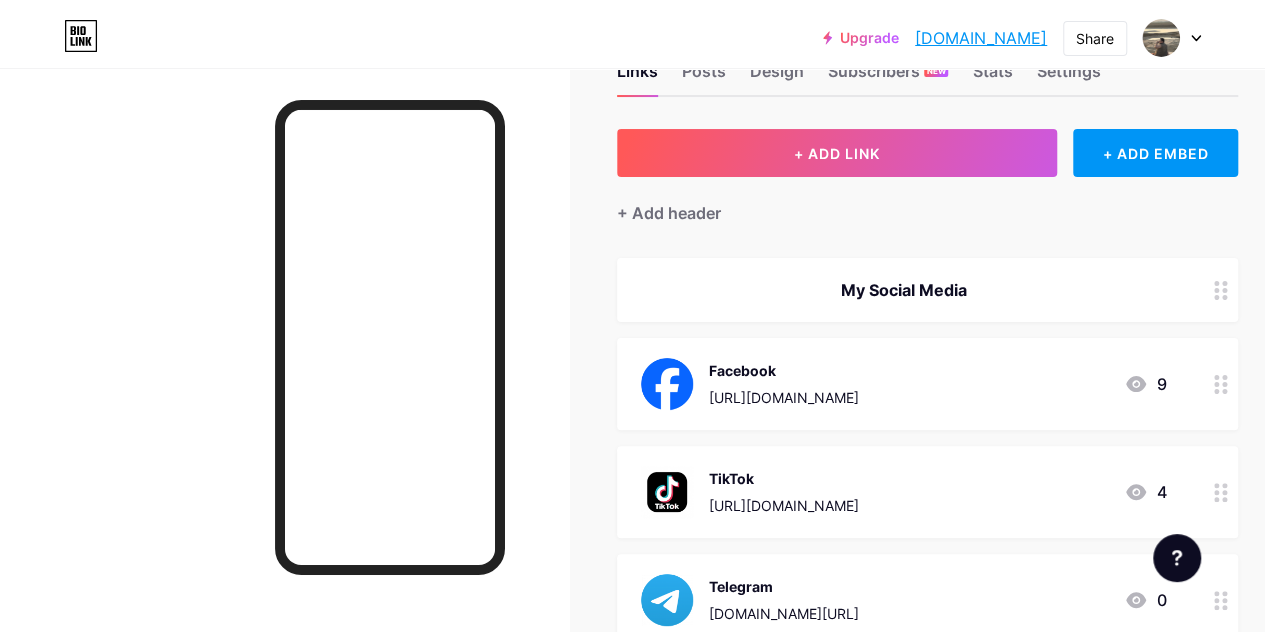 scroll, scrollTop: 0, scrollLeft: 0, axis: both 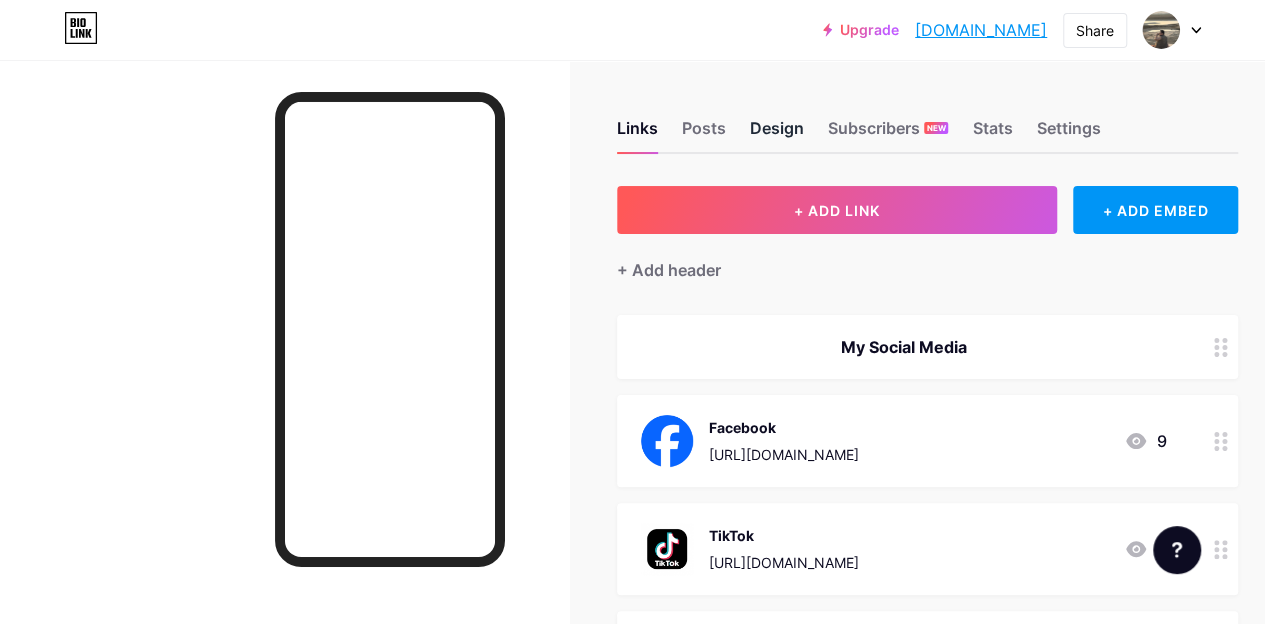 click on "Design" at bounding box center (777, 134) 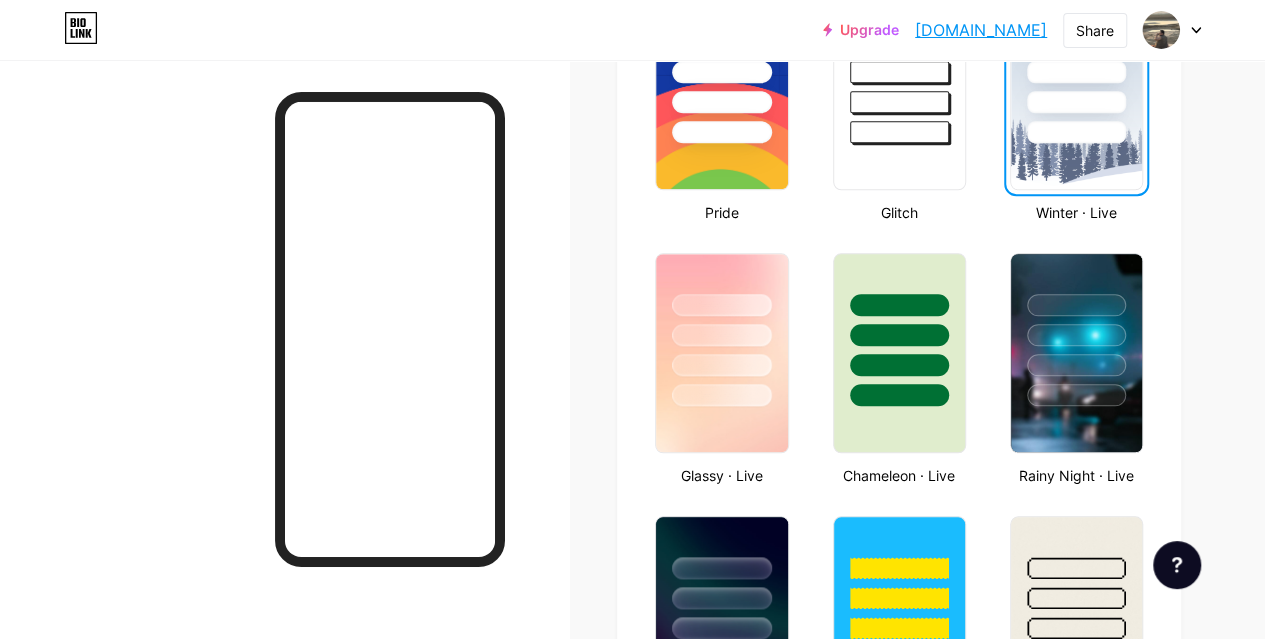 scroll, scrollTop: 881, scrollLeft: 0, axis: vertical 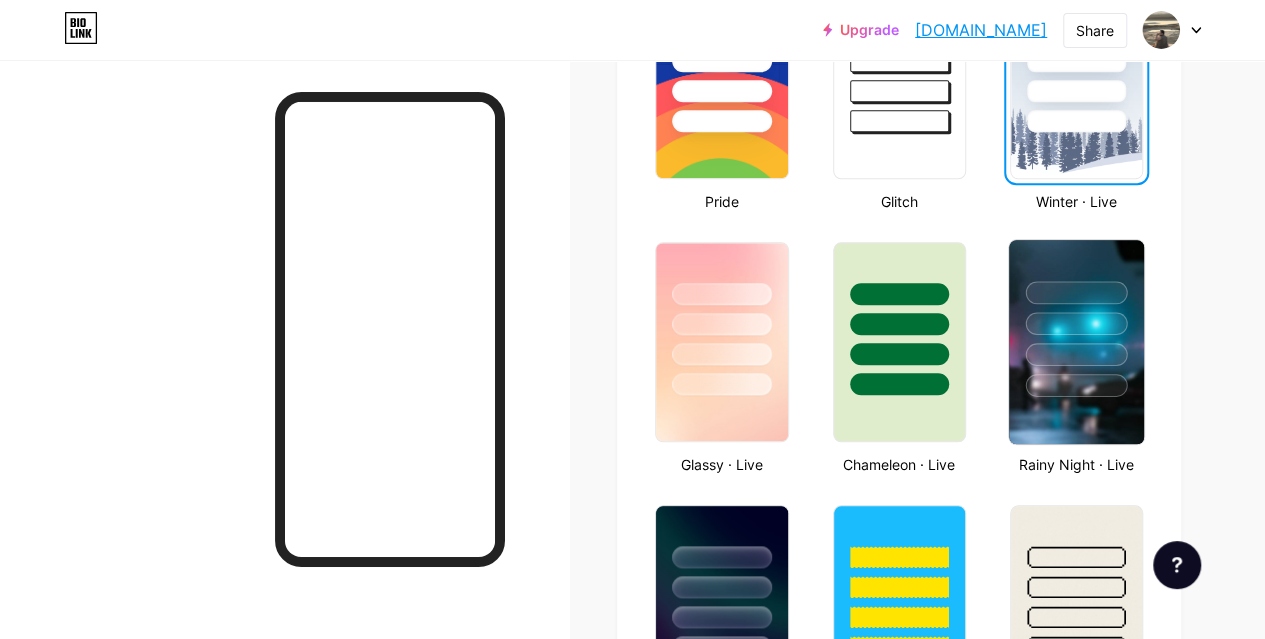 click at bounding box center (1076, 354) 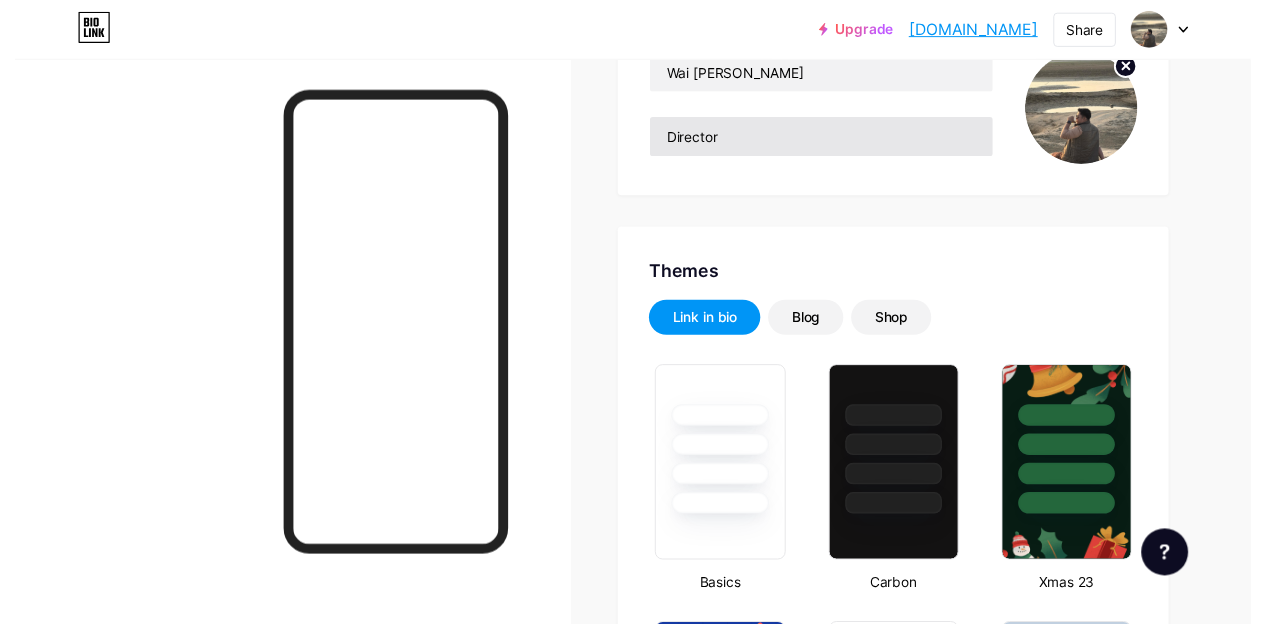 scroll, scrollTop: 0, scrollLeft: 0, axis: both 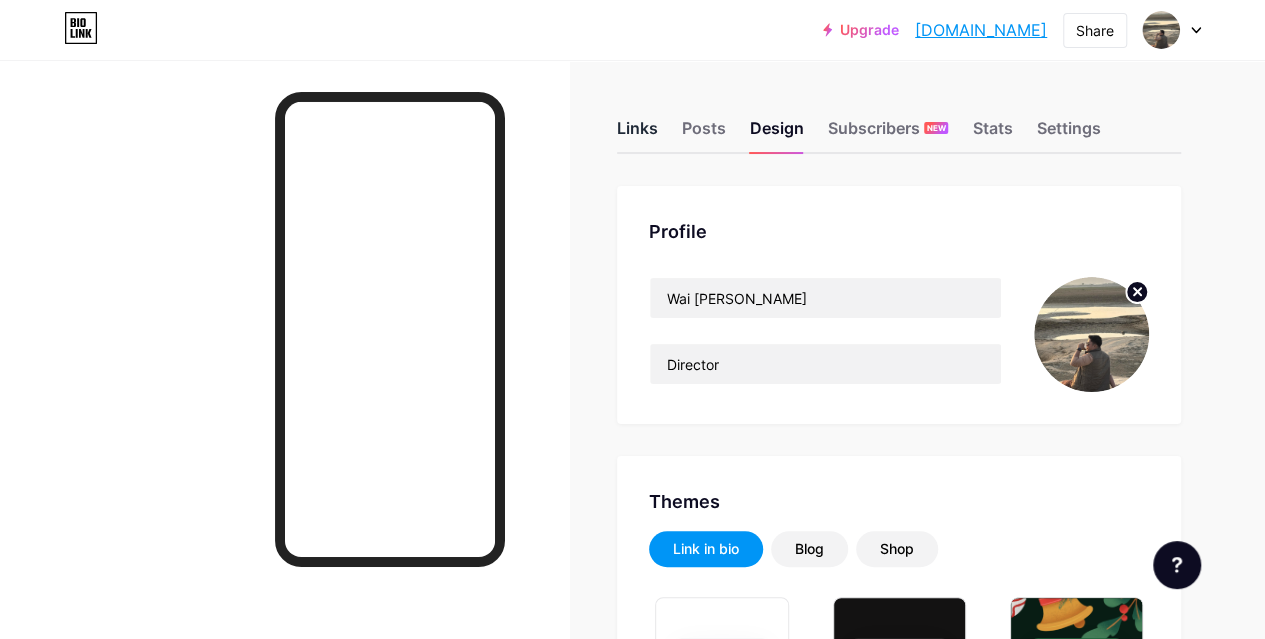 click on "Links" at bounding box center (637, 134) 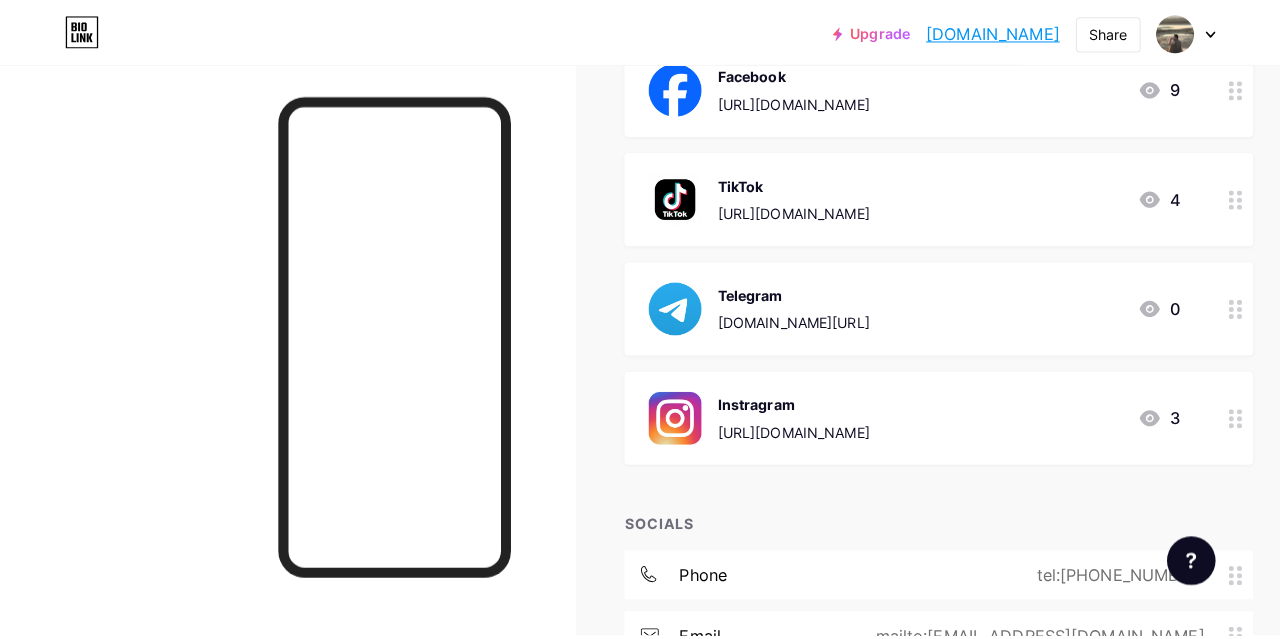 scroll, scrollTop: 0, scrollLeft: 0, axis: both 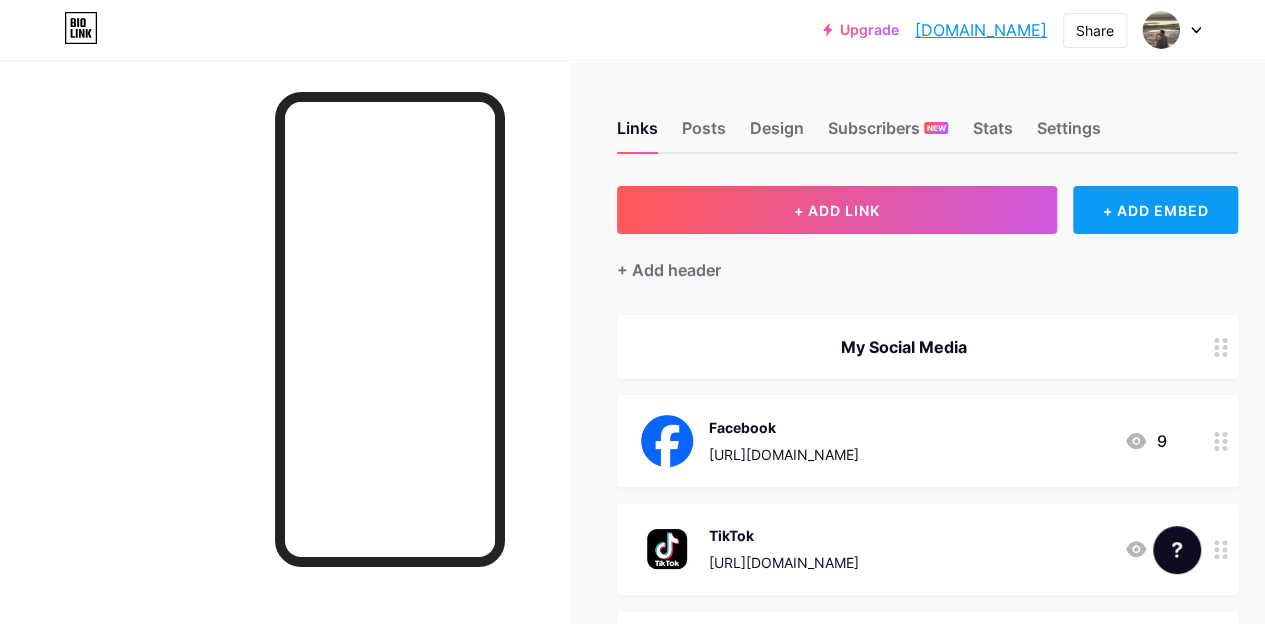 click on "+ ADD EMBED" at bounding box center [1155, 210] 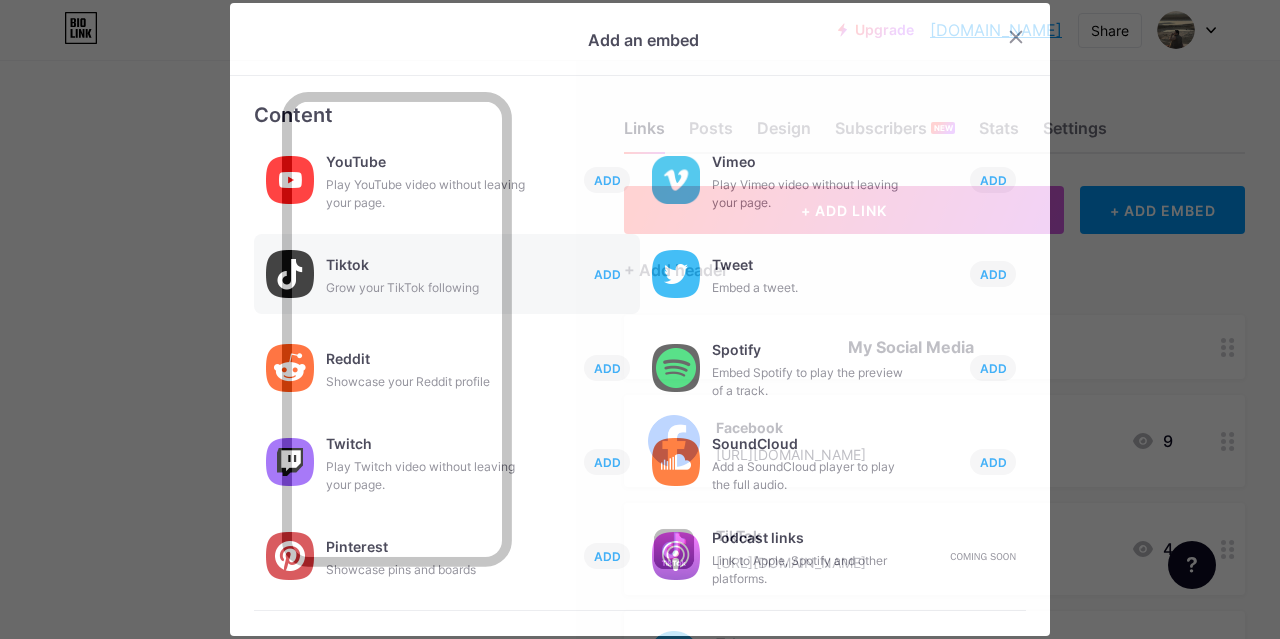 click on "ADD" at bounding box center [607, 274] 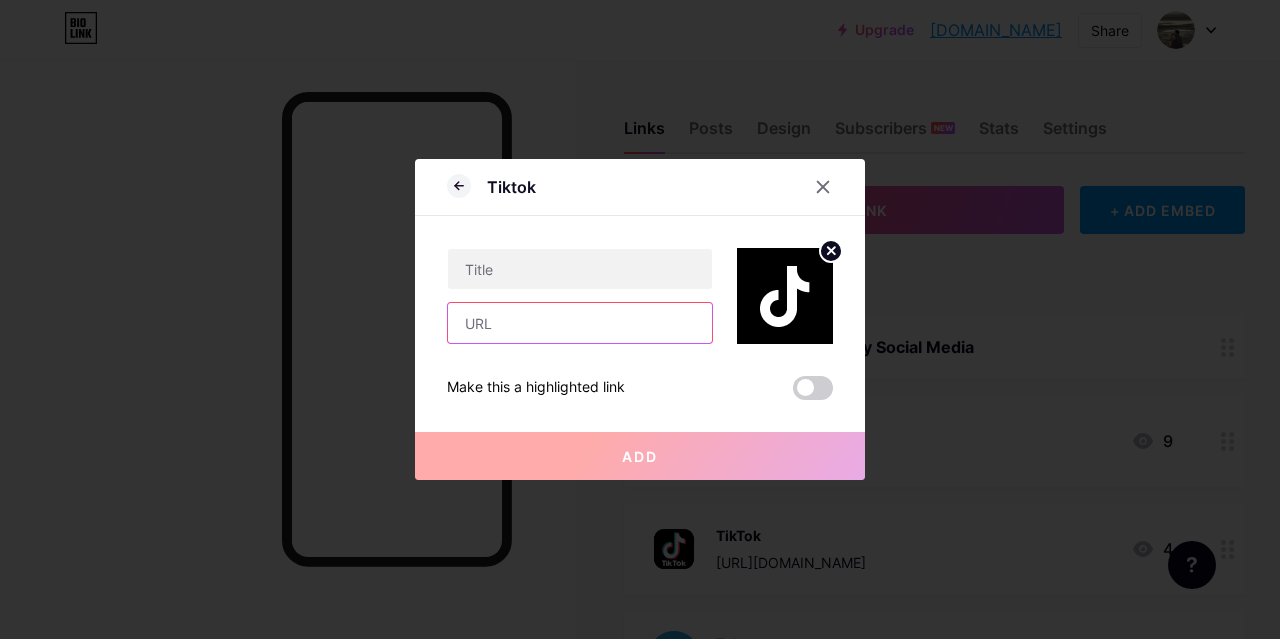 click at bounding box center (580, 323) 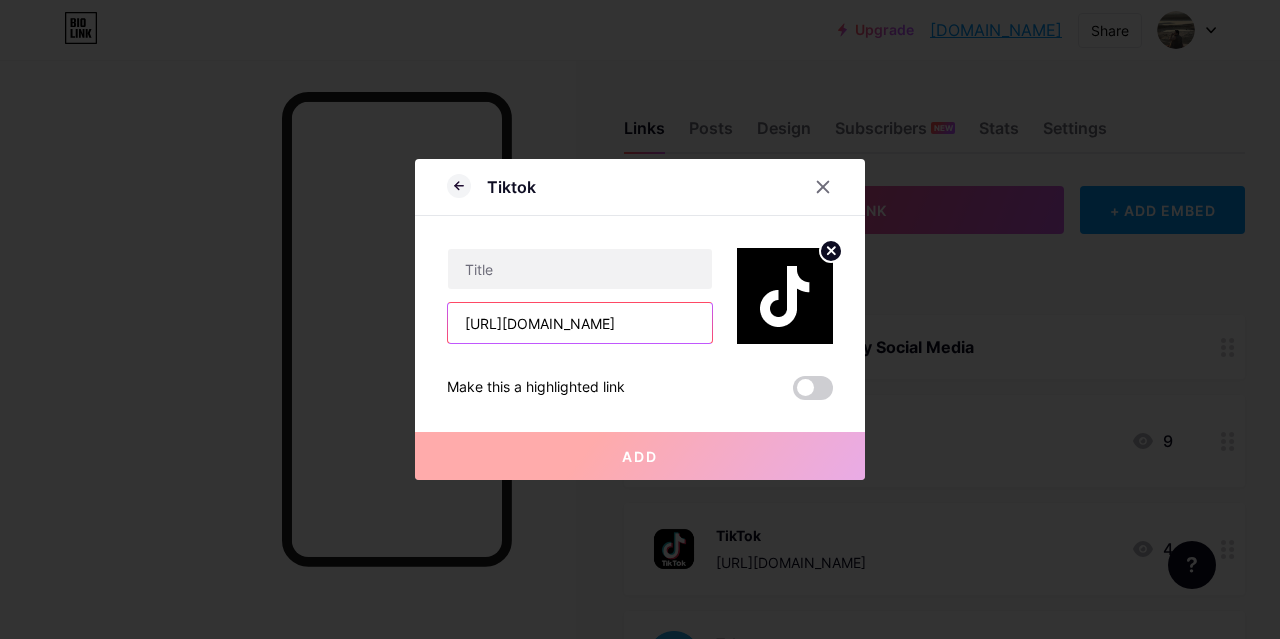 scroll, scrollTop: 0, scrollLeft: 42, axis: horizontal 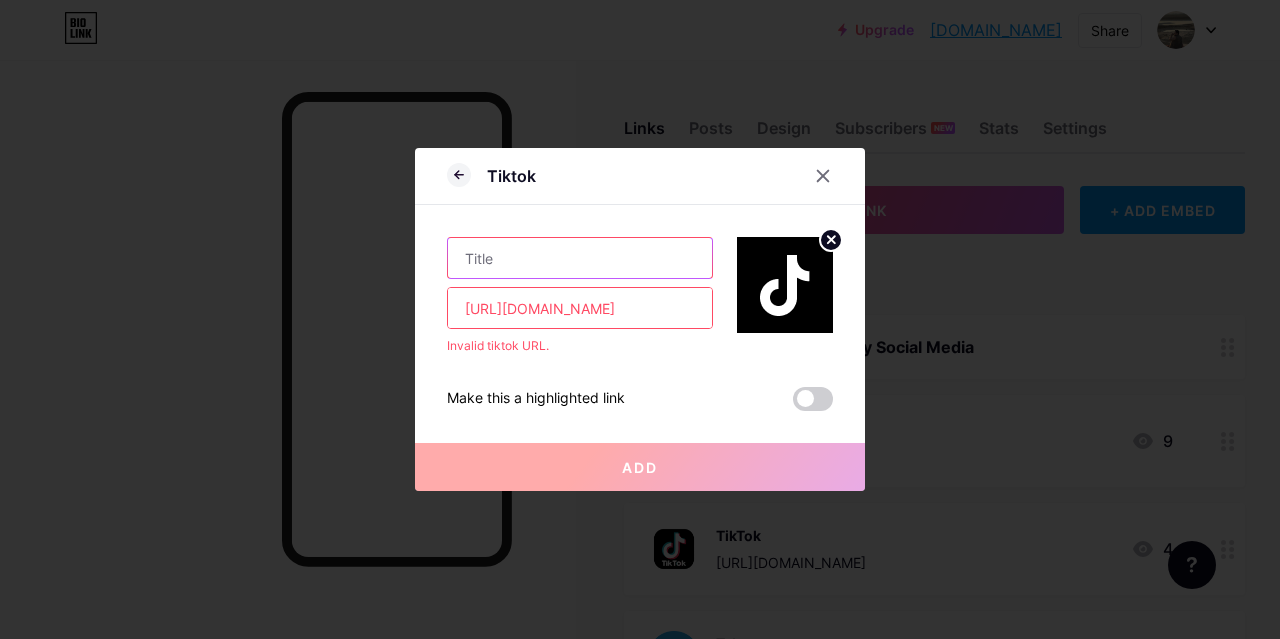 click at bounding box center [580, 258] 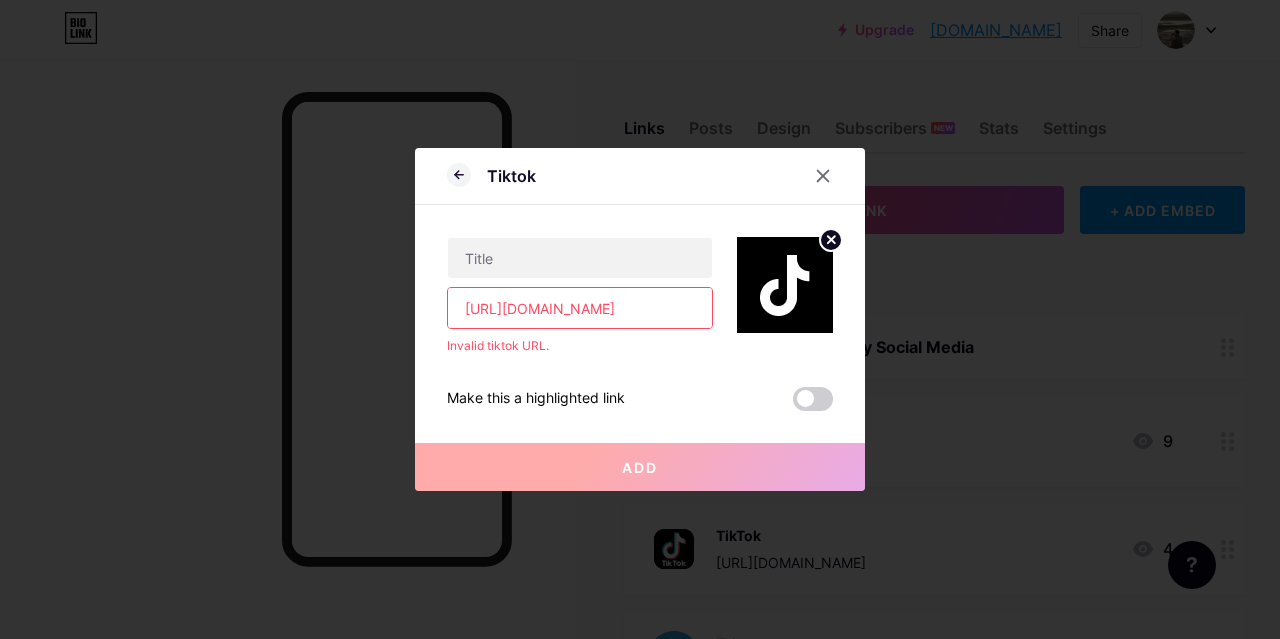 drag, startPoint x: 618, startPoint y: 309, endPoint x: 308, endPoint y: 329, distance: 310.6445 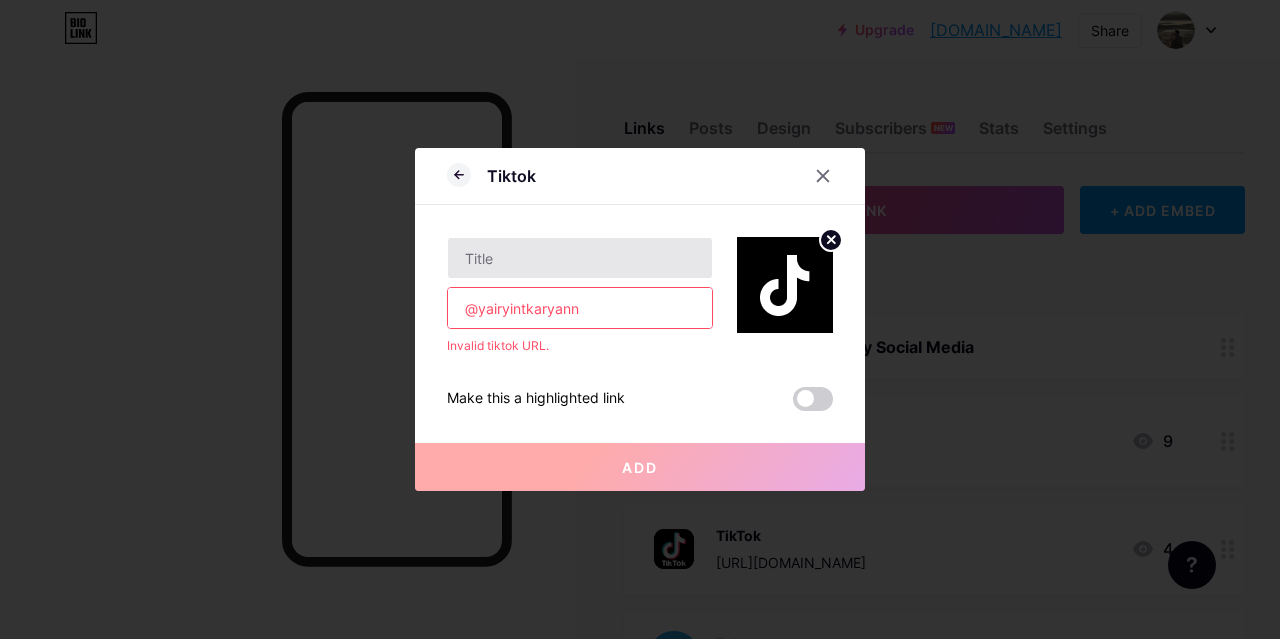type on "@yairyintkaryann" 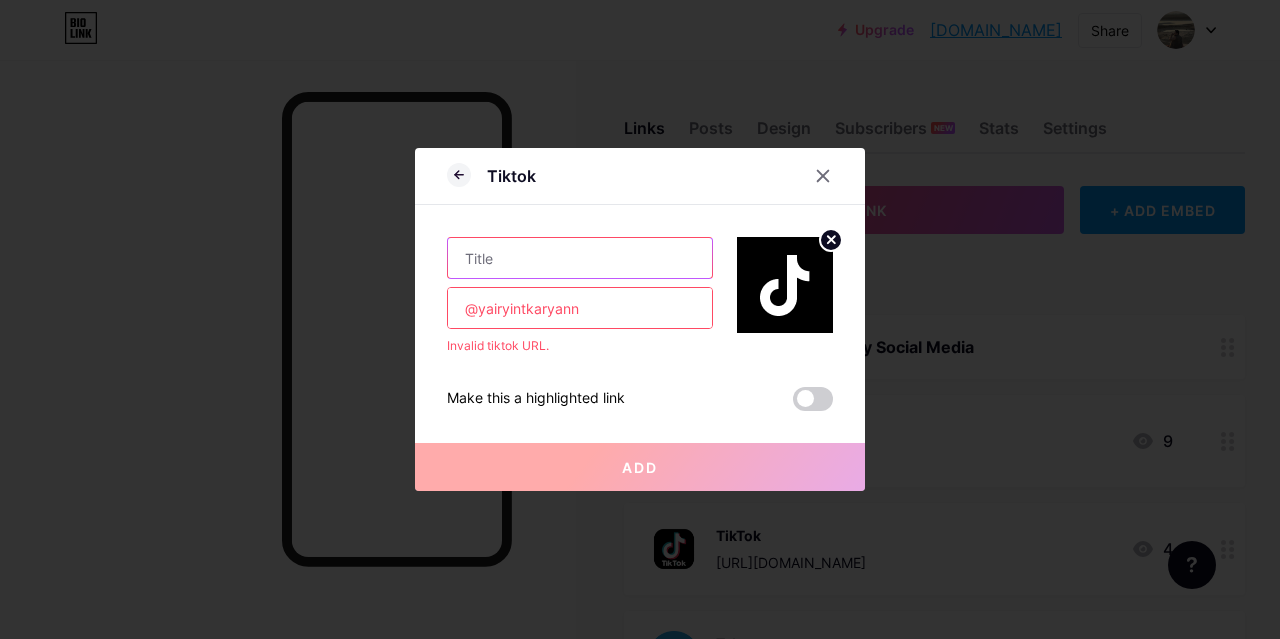 click at bounding box center [580, 258] 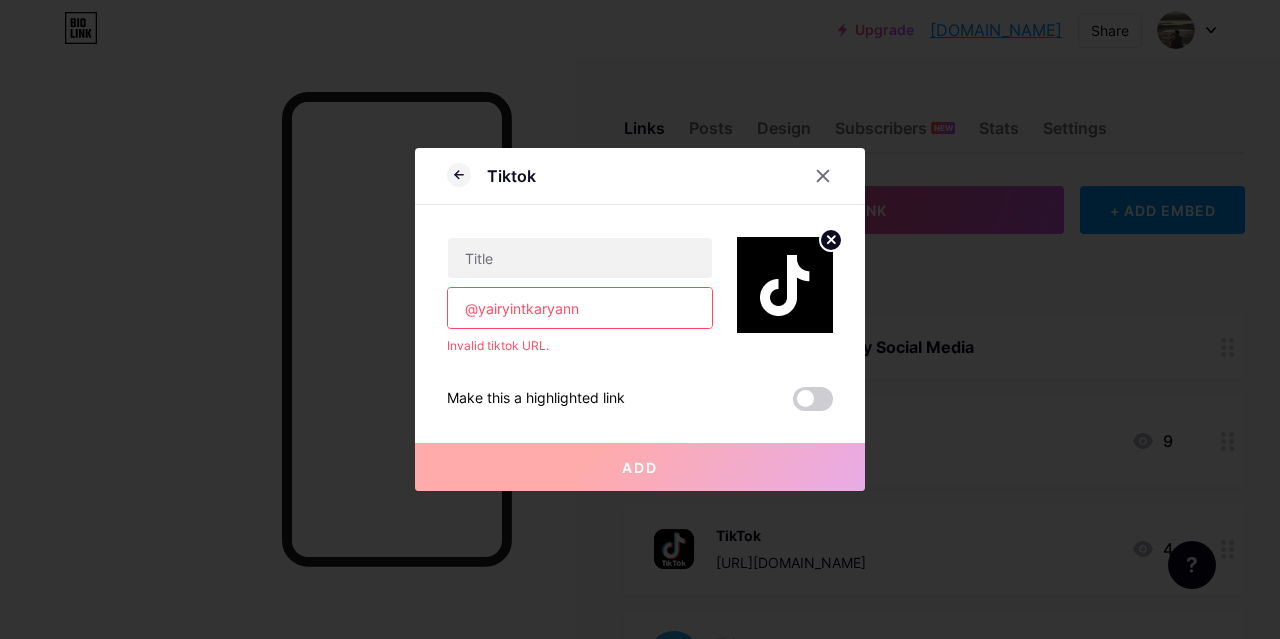 click on "@yairyintkaryann" at bounding box center (580, 308) 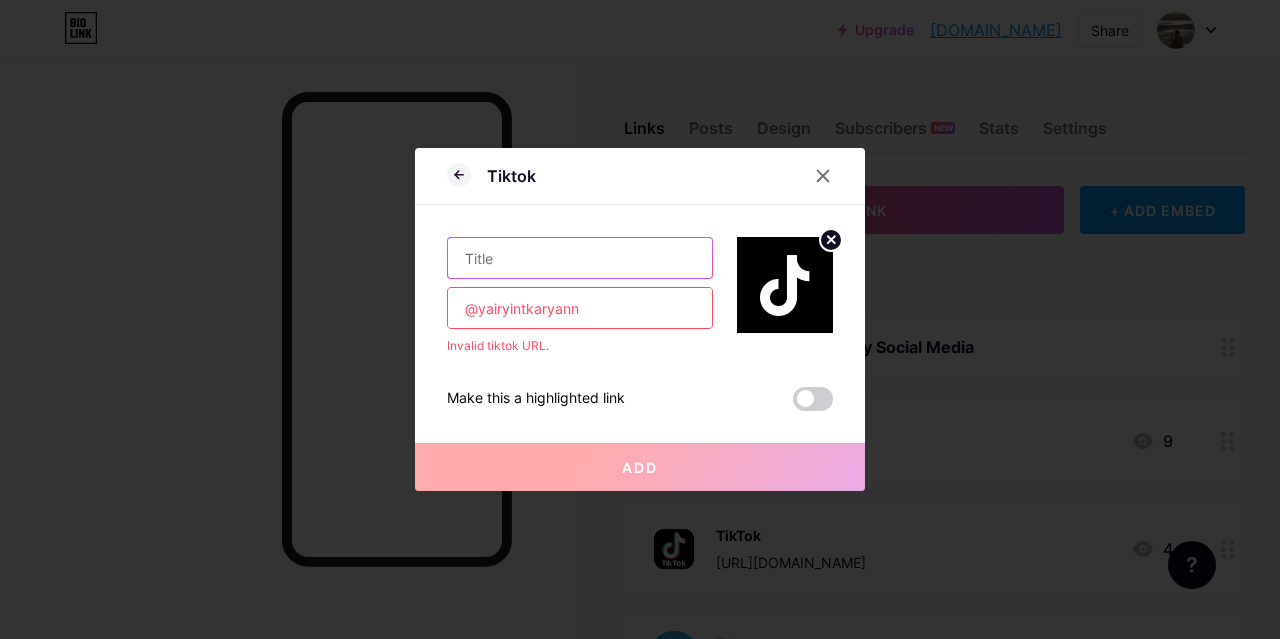 click at bounding box center (580, 258) 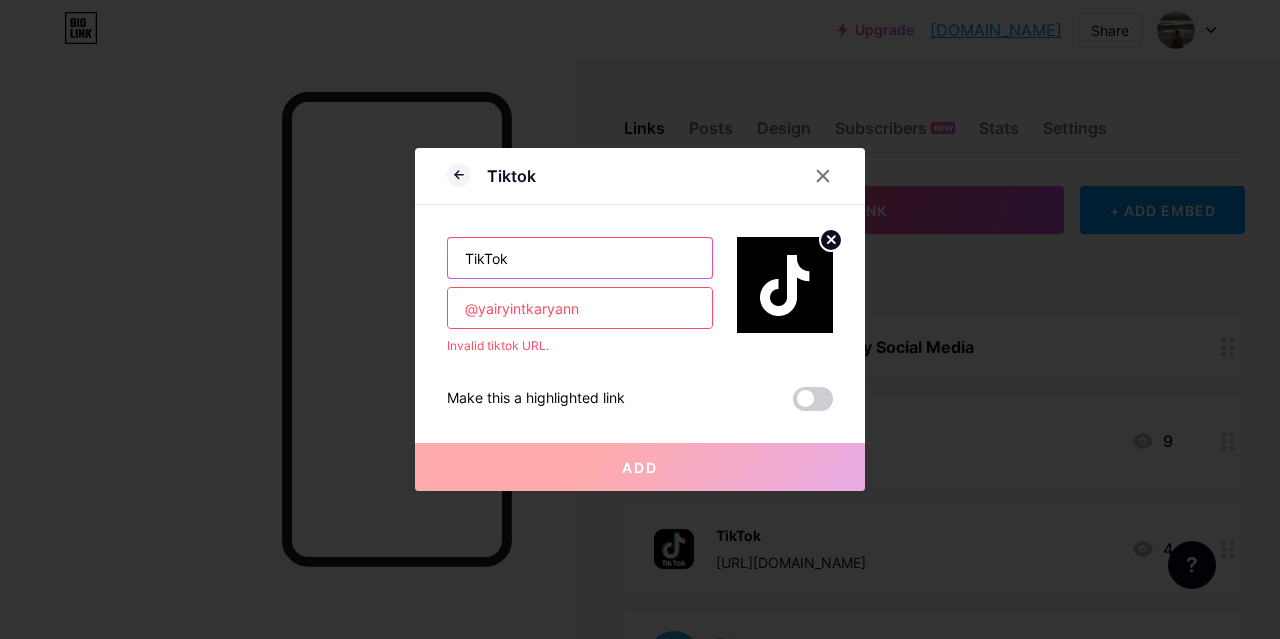 type on "TikTok" 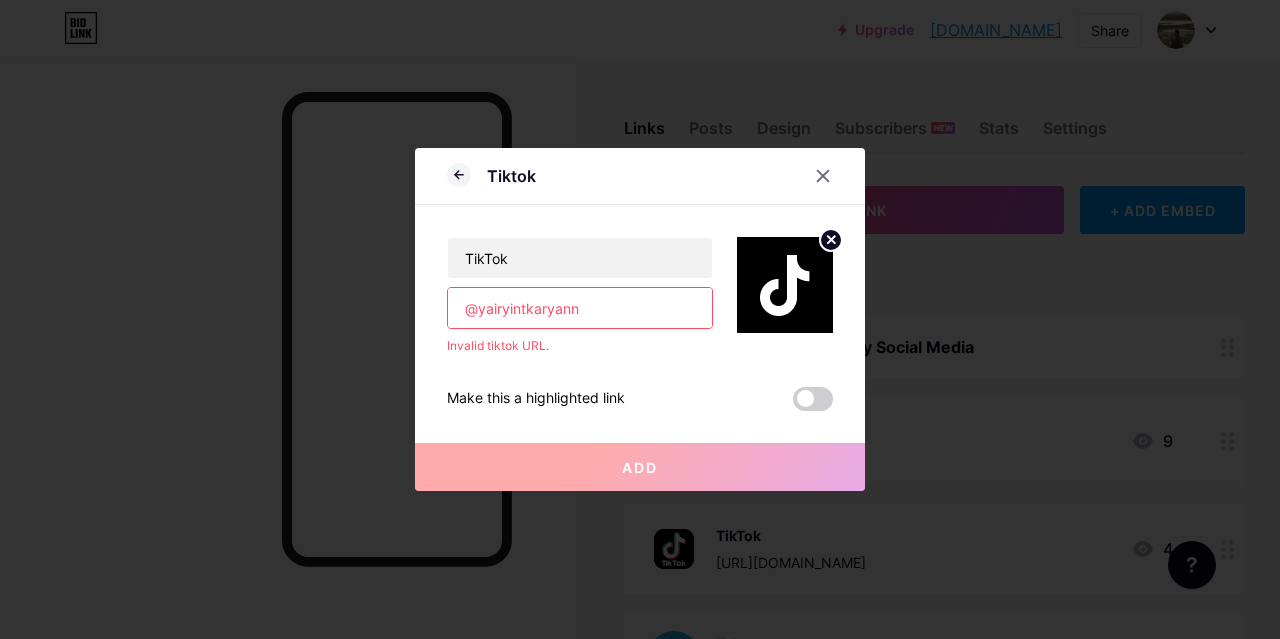 click on "@yairyintkaryann" at bounding box center (580, 308) 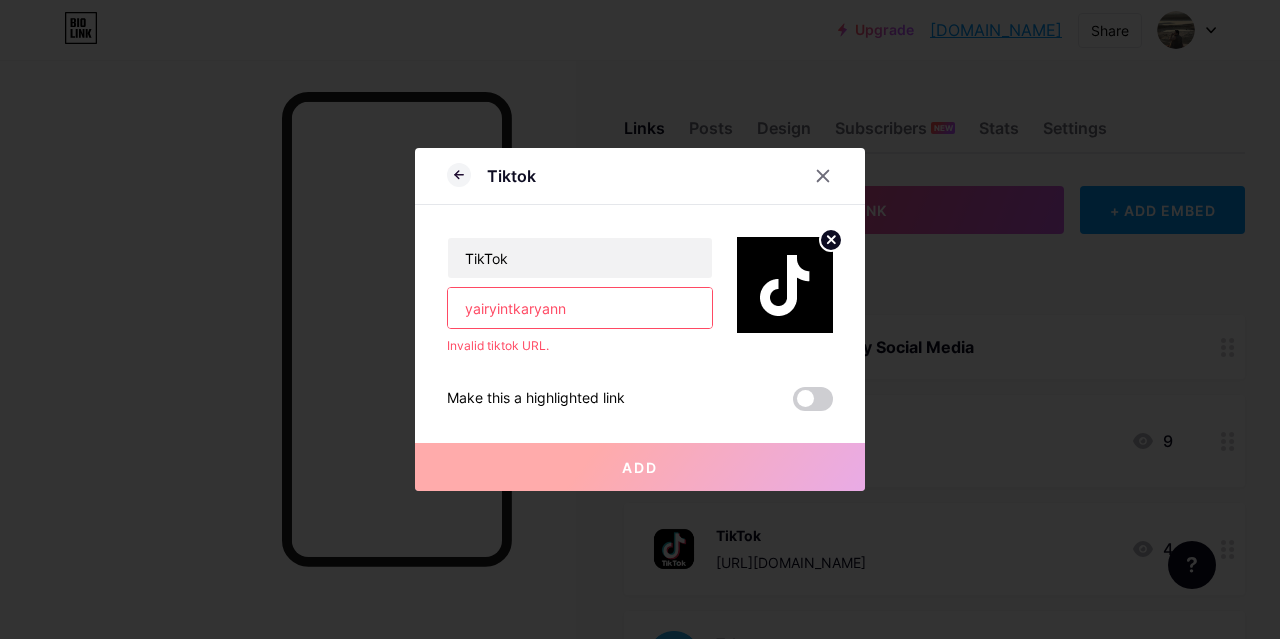 paste on "[URL][DOMAIN_NAME]" 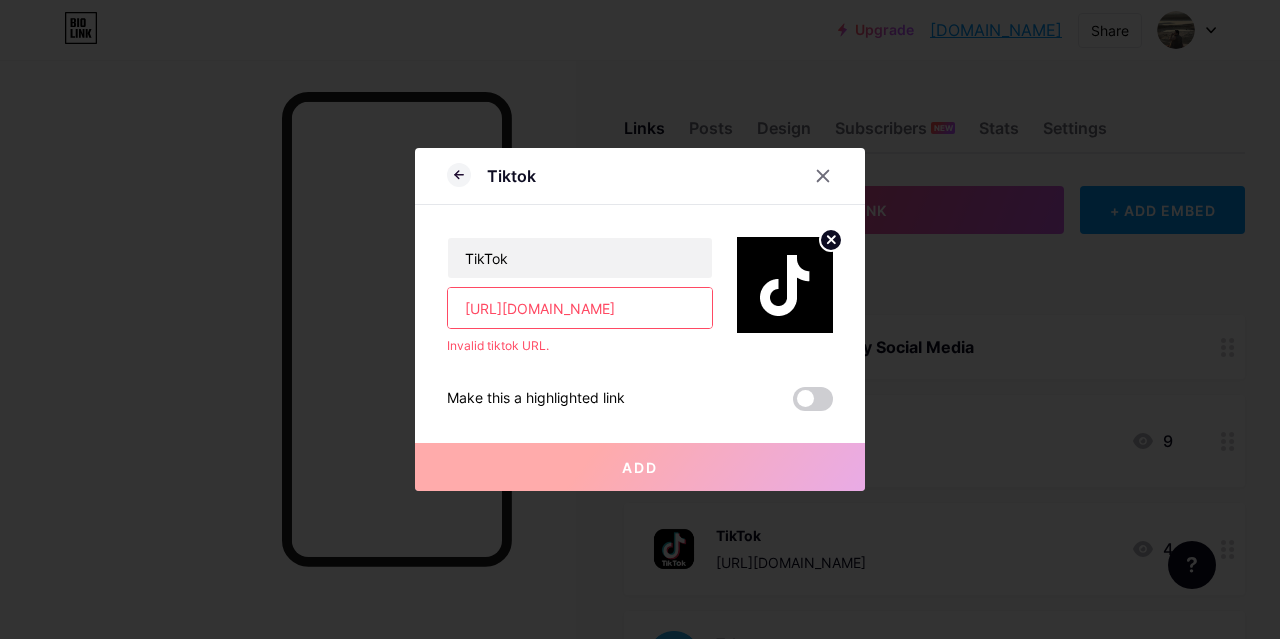 scroll, scrollTop: 0, scrollLeft: 42, axis: horizontal 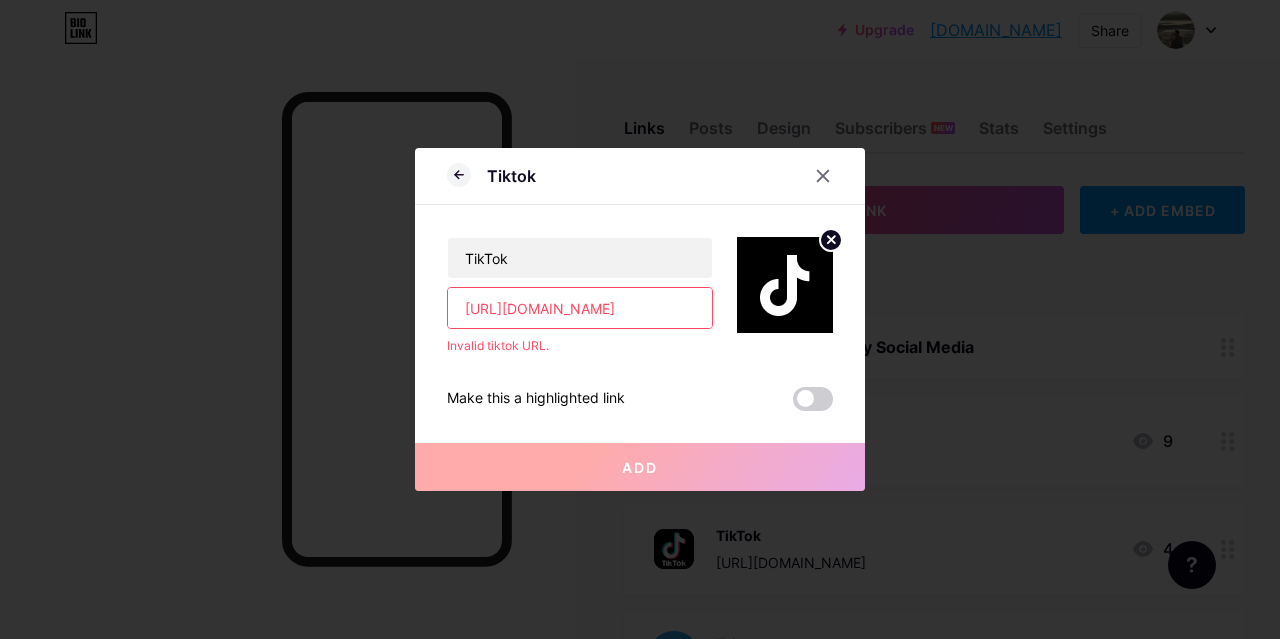 drag, startPoint x: 464, startPoint y: 301, endPoint x: 350, endPoint y: 302, distance: 114.00439 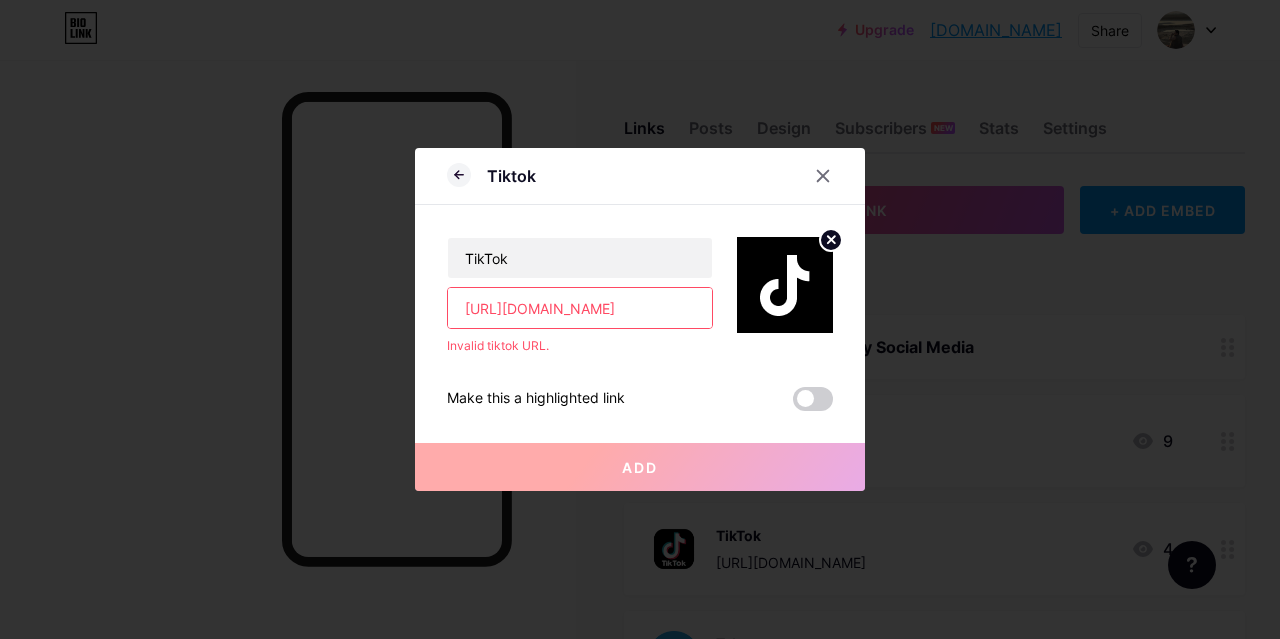 click on "Tiktok         TikTok     [URL][DOMAIN_NAME]   Invalid tiktok URL.
Make this a highlighted link
Add                               Picture
Make this a highlighted link
Save" at bounding box center [640, 319] 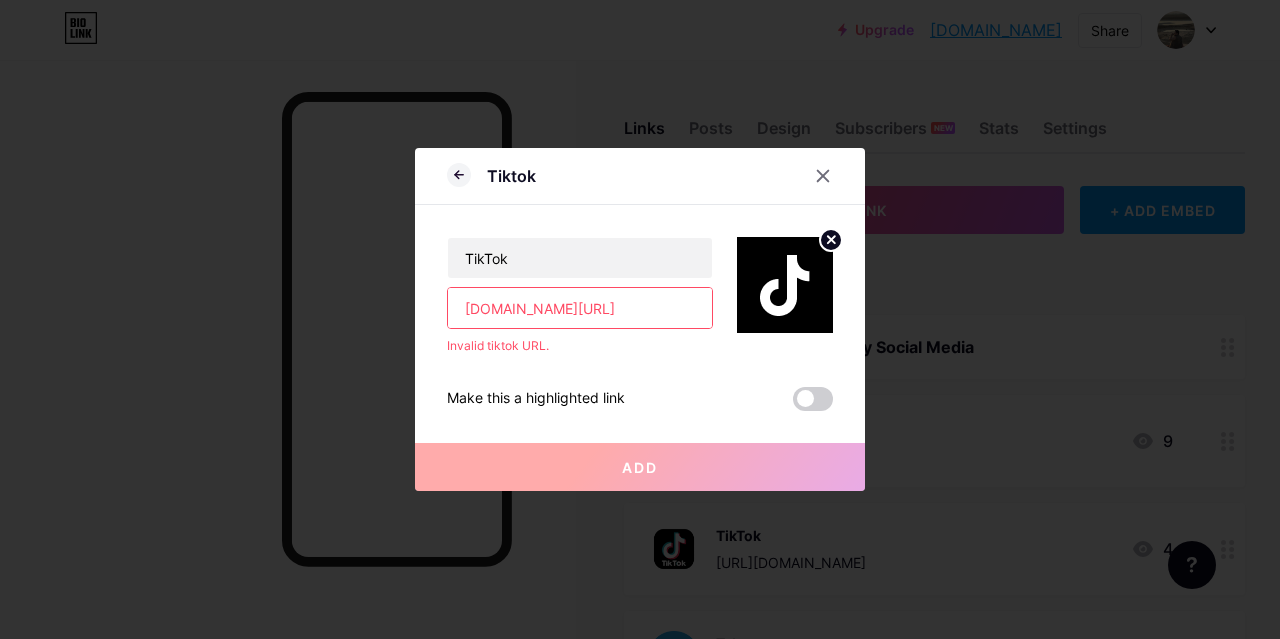 type on "[DOMAIN_NAME][URL]" 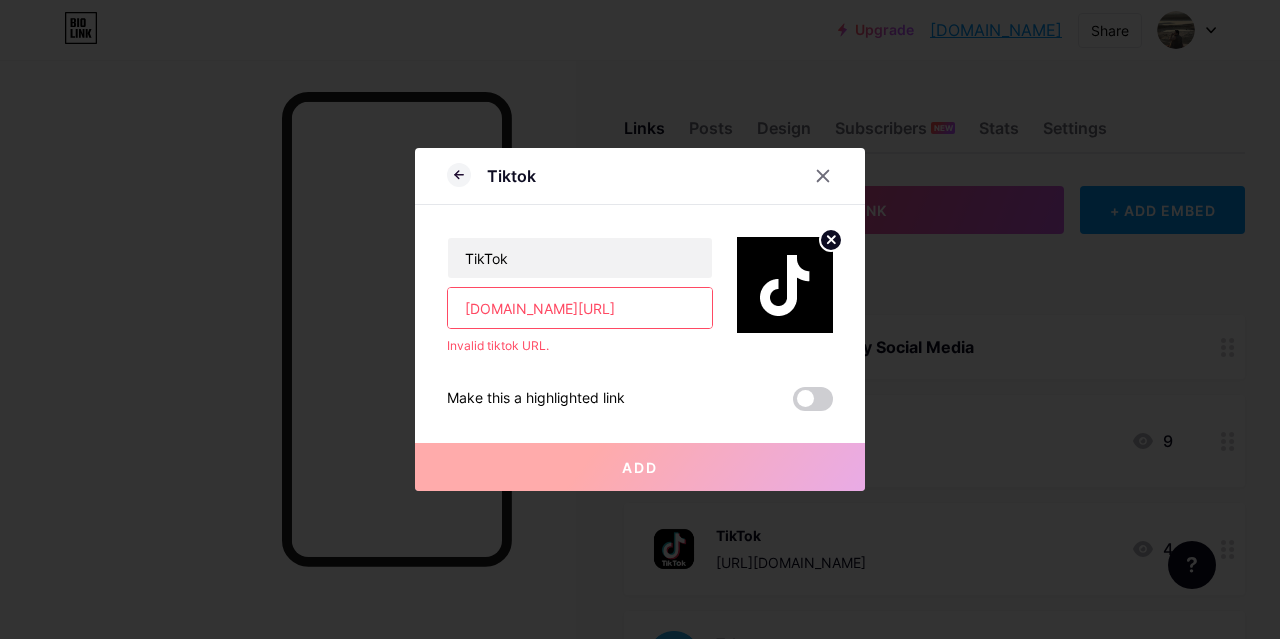 click on "[DOMAIN_NAME][URL]" at bounding box center [580, 308] 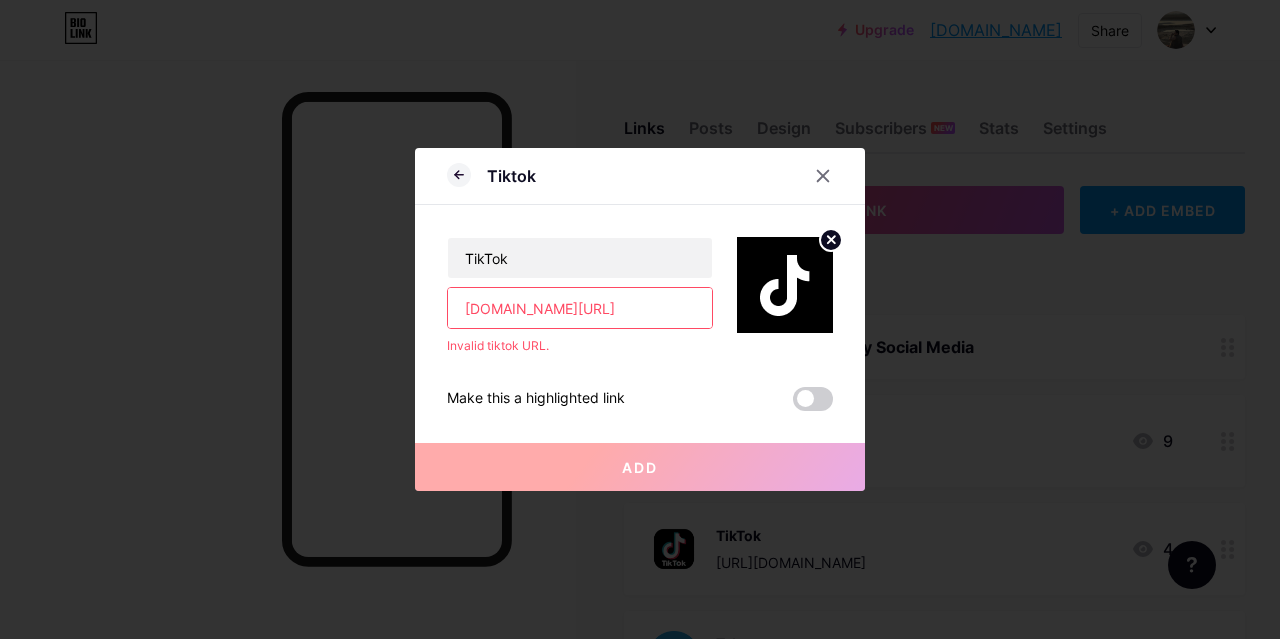 click on "[DOMAIN_NAME][URL]" at bounding box center (580, 308) 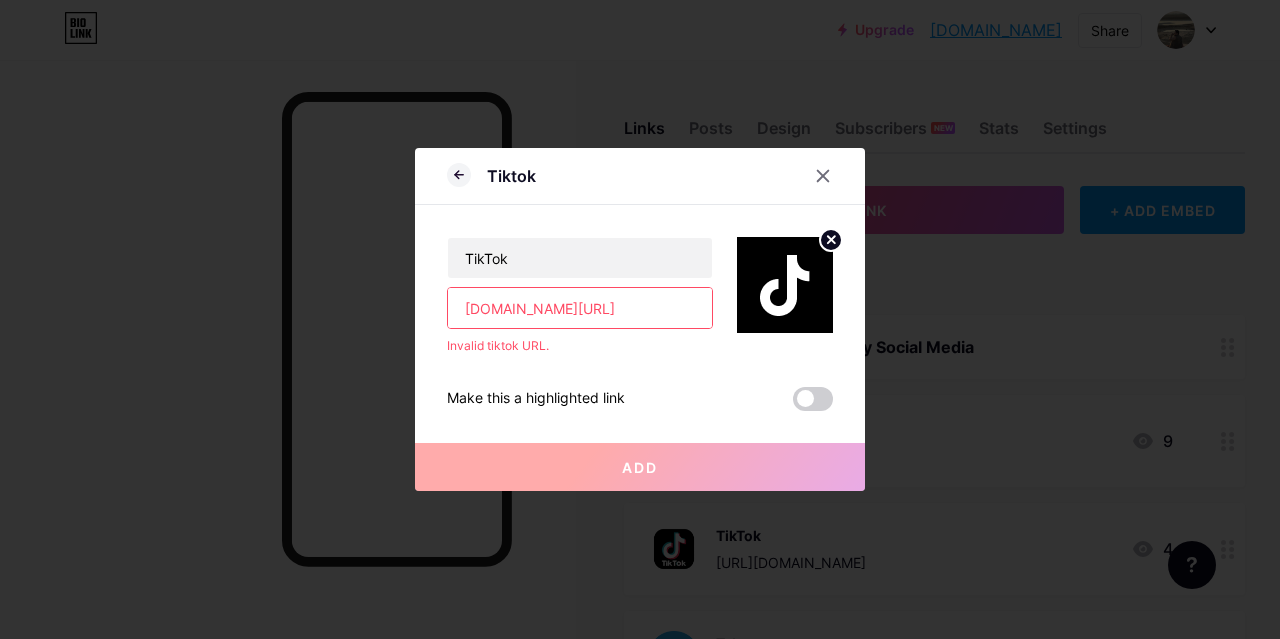 click on "[DOMAIN_NAME][URL]" at bounding box center [580, 308] 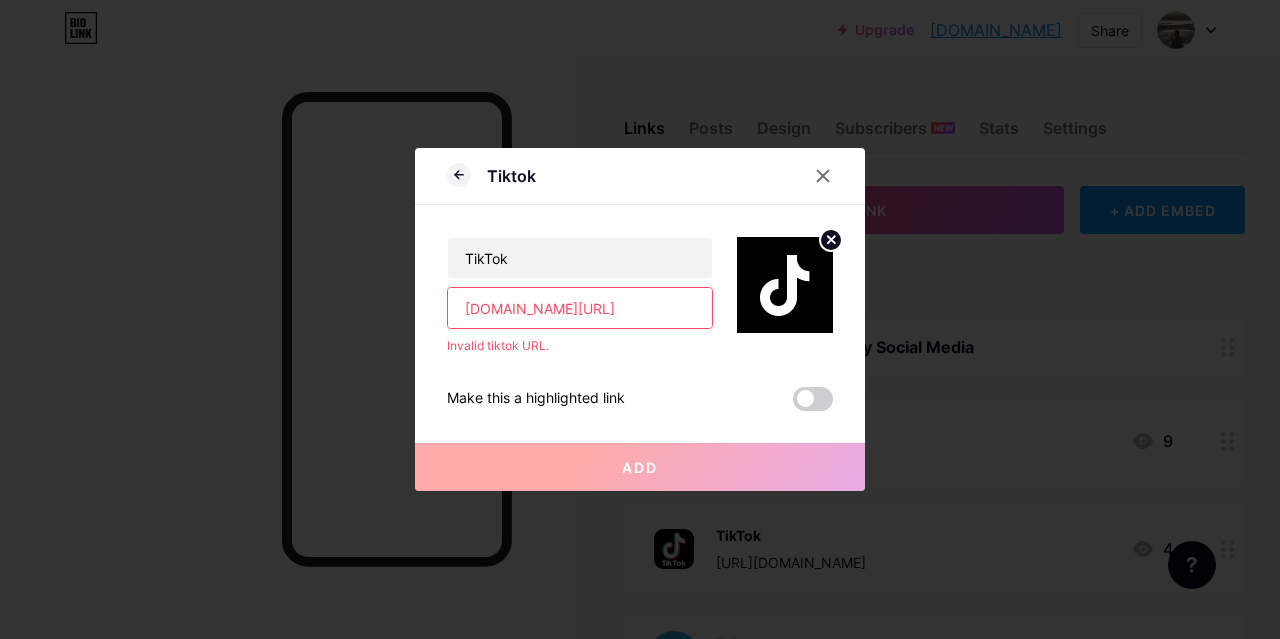 drag, startPoint x: 558, startPoint y: 303, endPoint x: 434, endPoint y: 314, distance: 124.486946 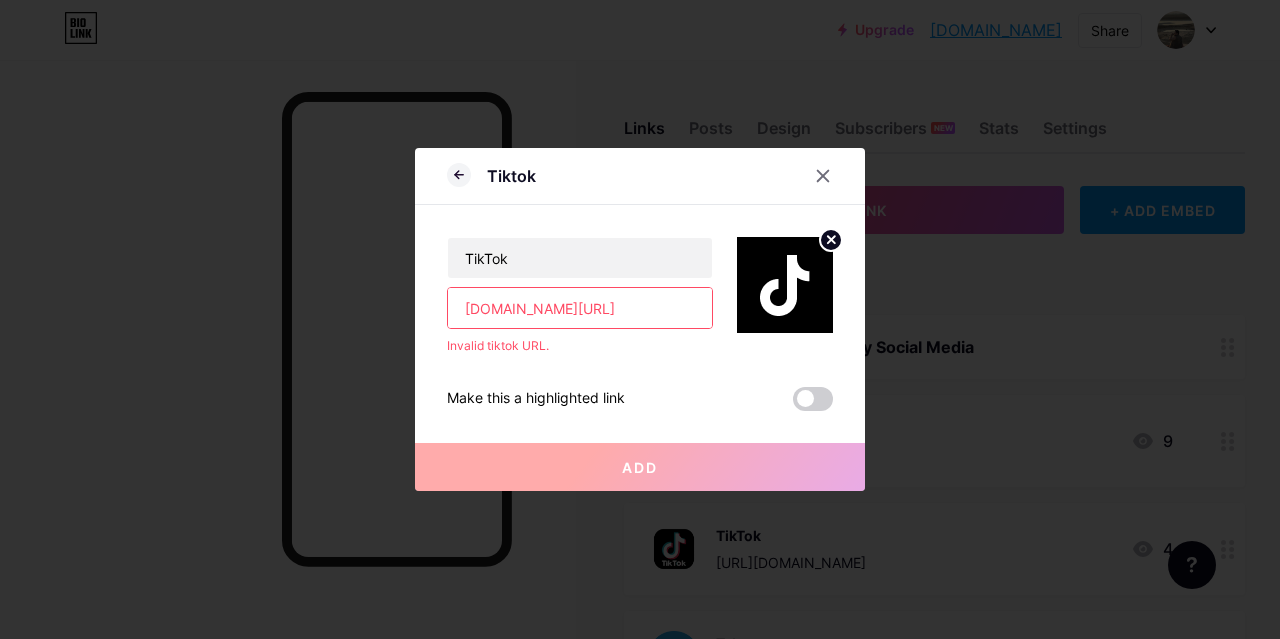 click on "Tiktok         TikTok     [DOMAIN_NAME][URL]   Invalid tiktok URL.
Make this a highlighted link
Add                               Picture
Make this a highlighted link
Save" at bounding box center [640, 319] 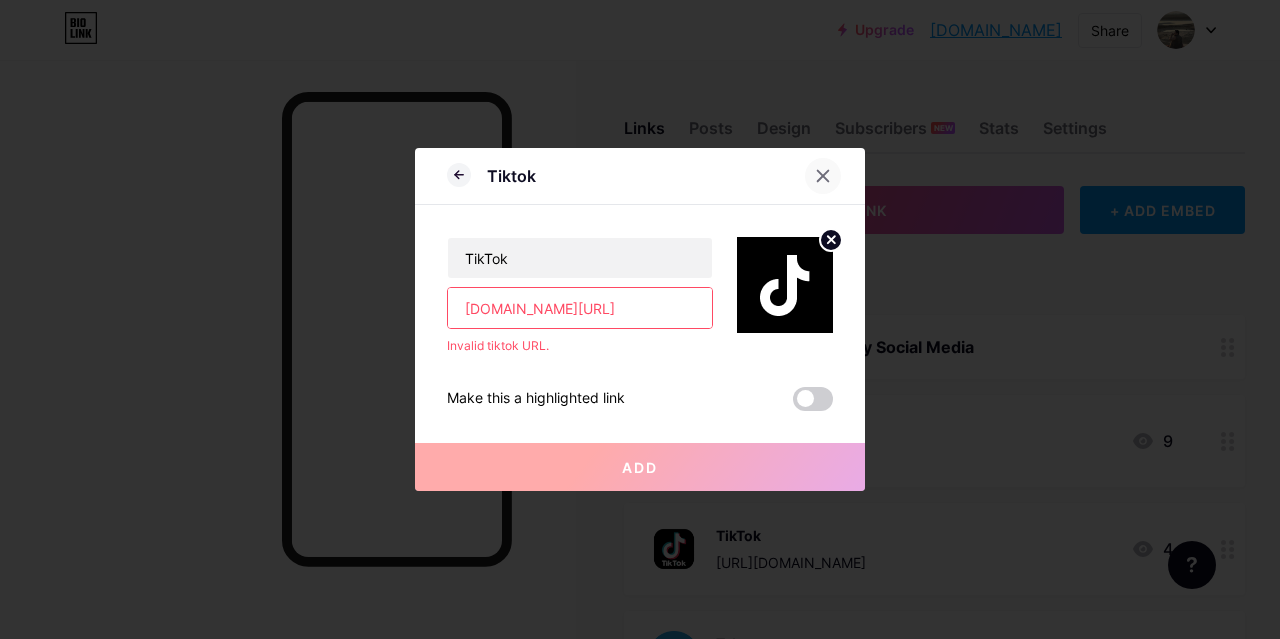 click at bounding box center [823, 176] 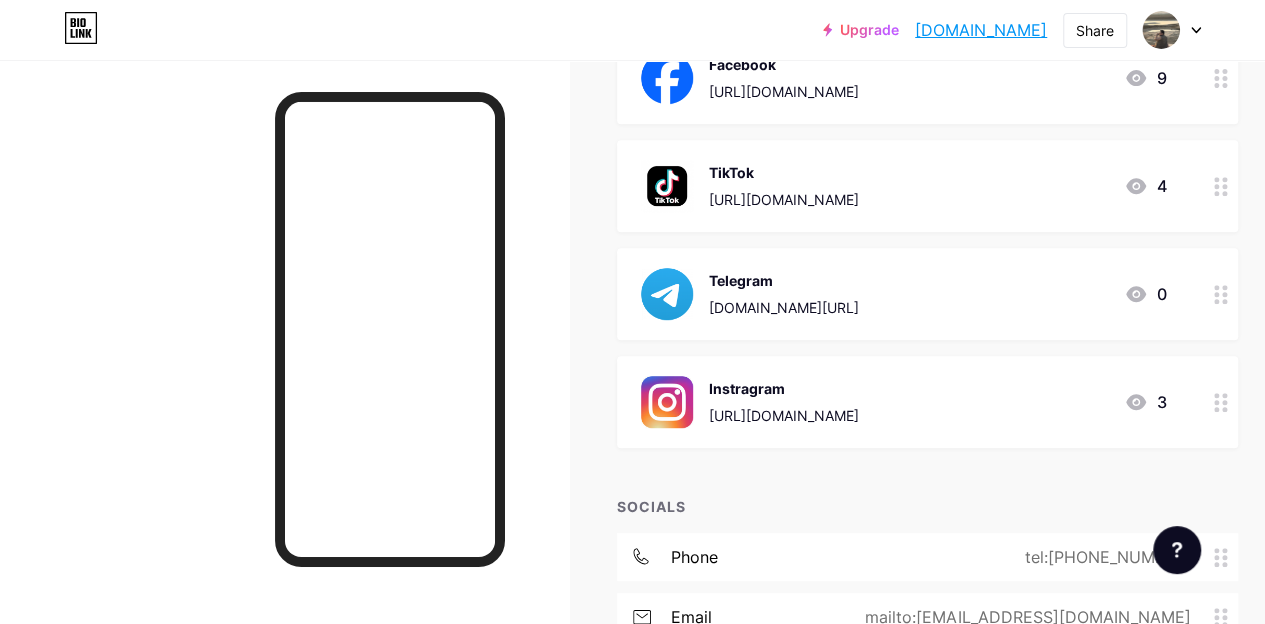 scroll, scrollTop: 378, scrollLeft: 0, axis: vertical 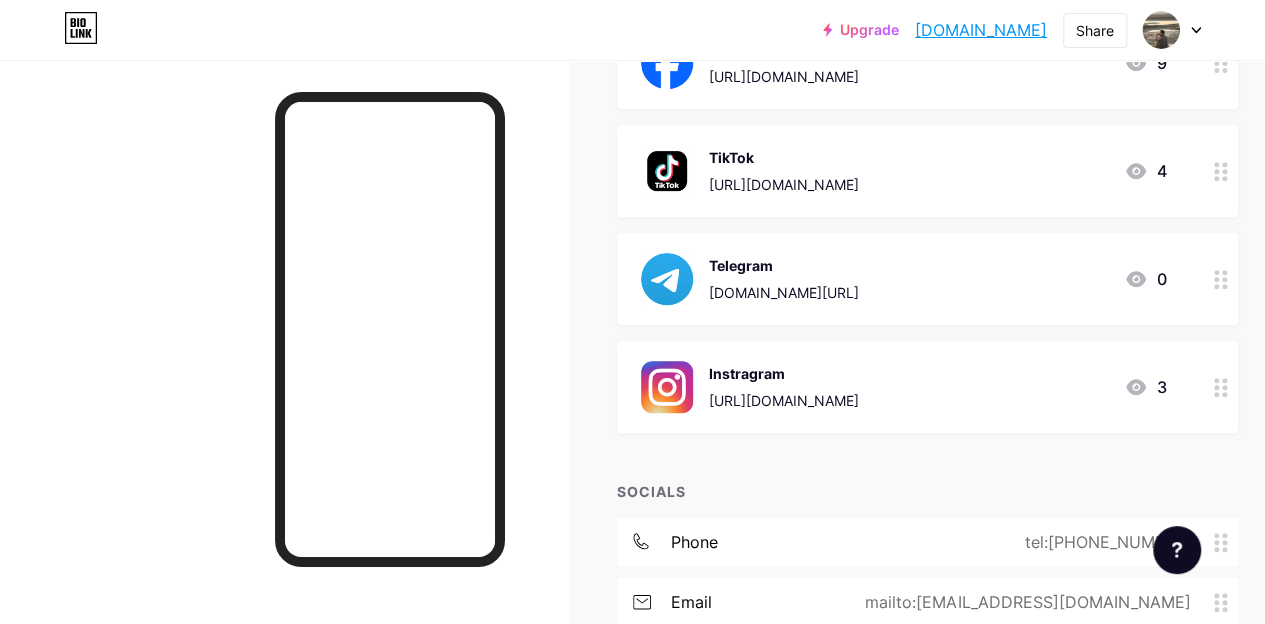 click on "[URL][DOMAIN_NAME]" at bounding box center (784, 184) 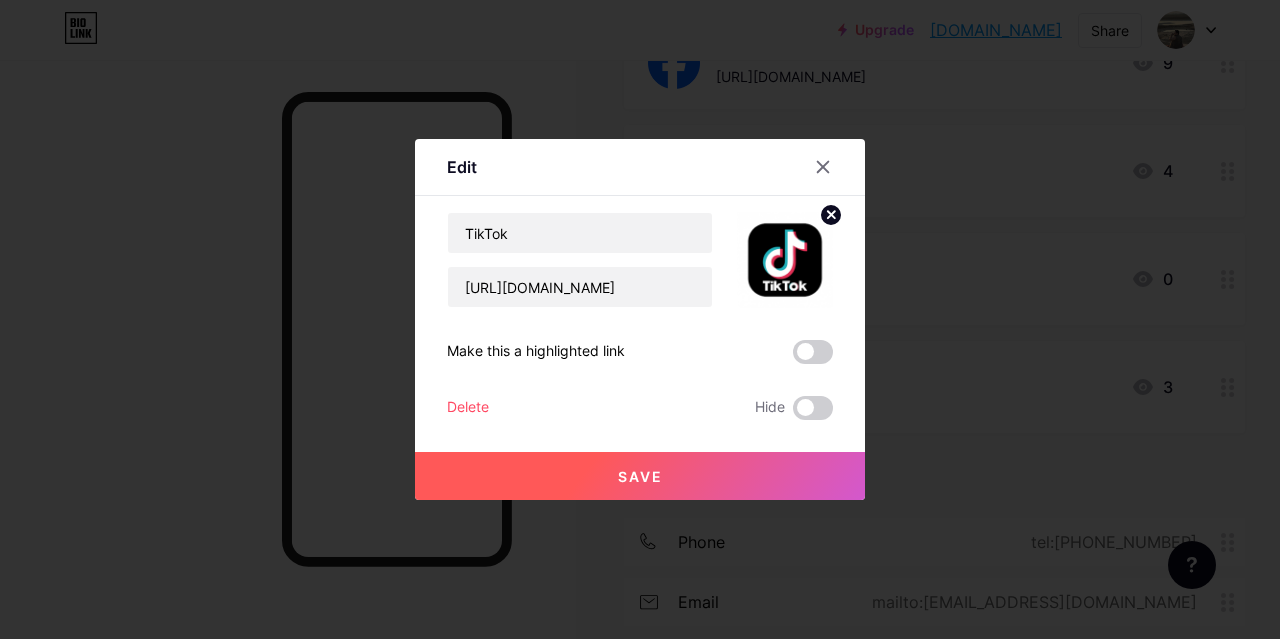click 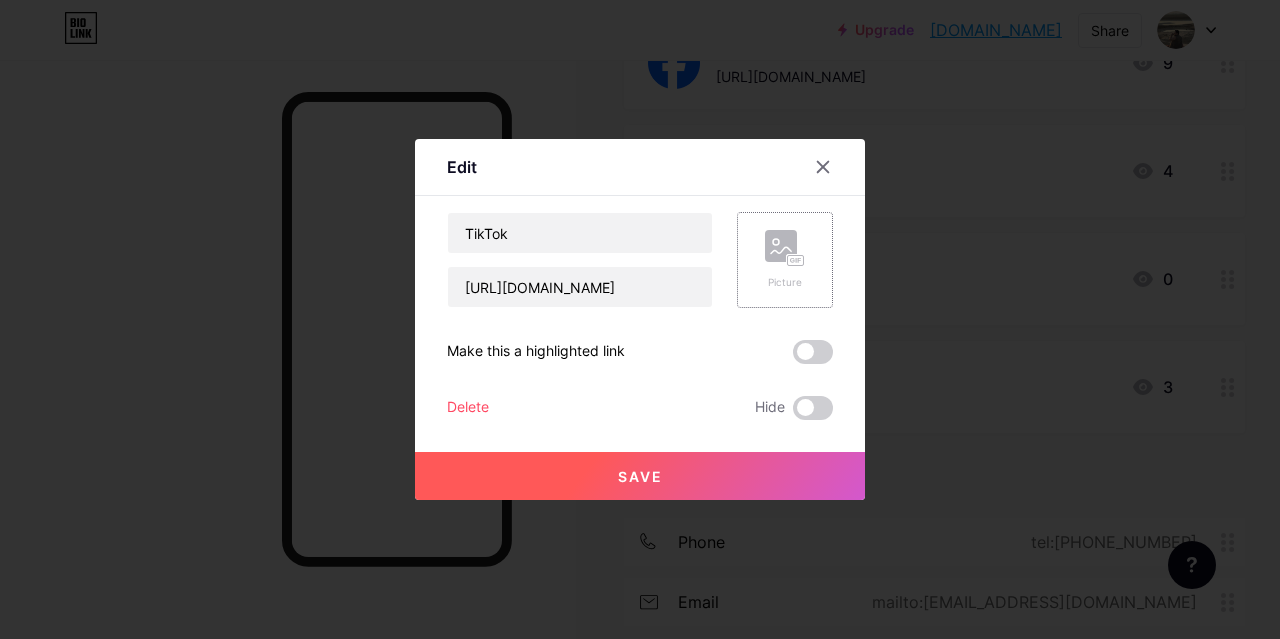 click 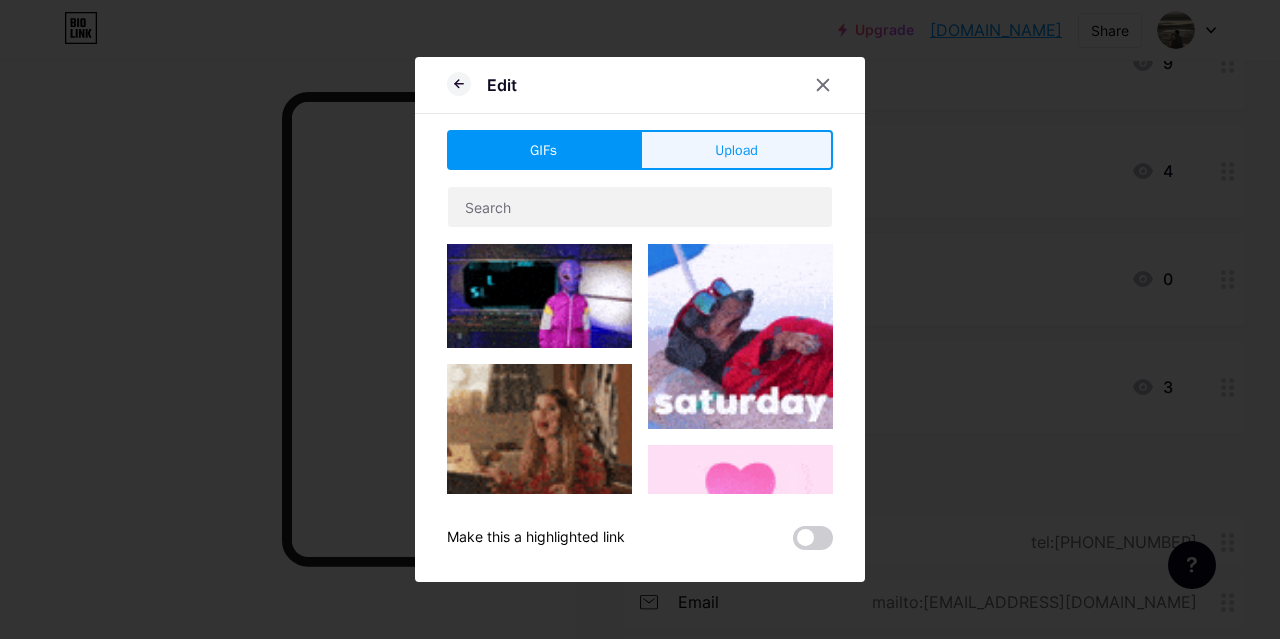 click on "Upload" at bounding box center [736, 150] 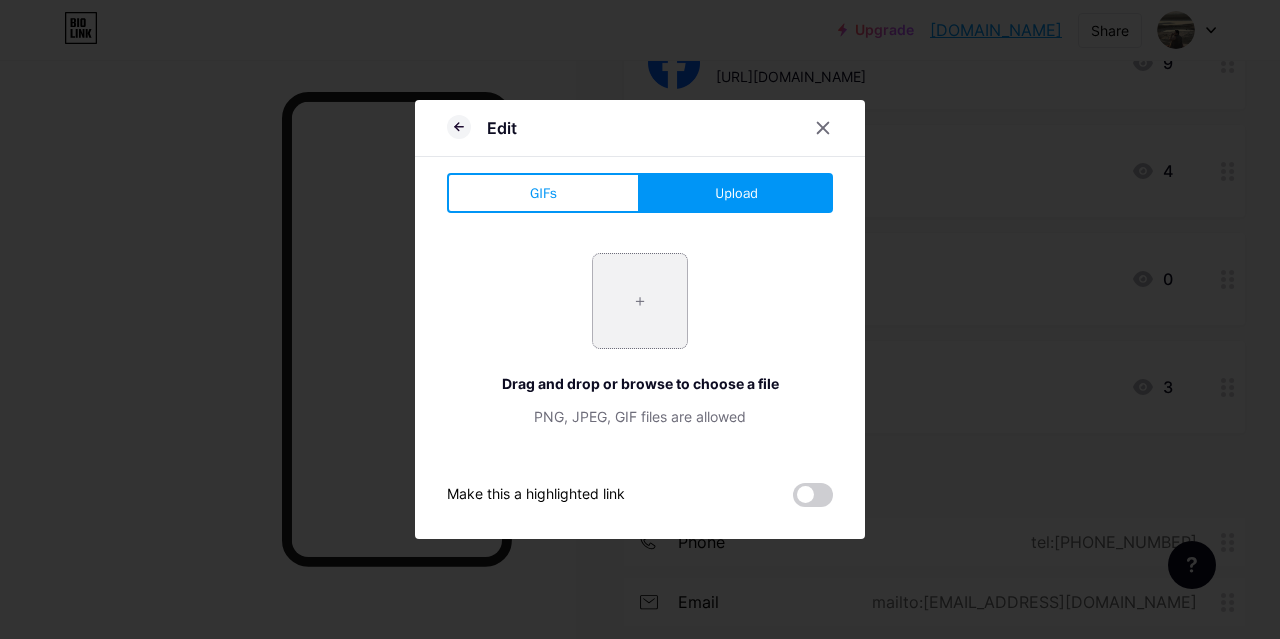 click at bounding box center (640, 301) 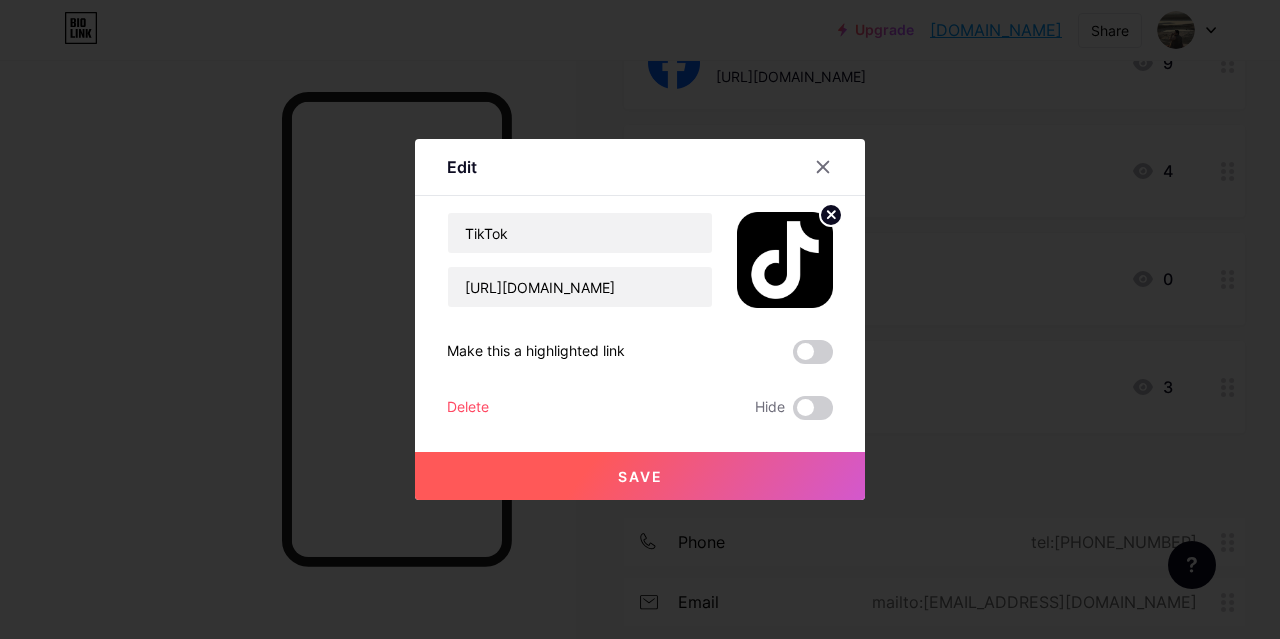 click on "Save" at bounding box center [640, 476] 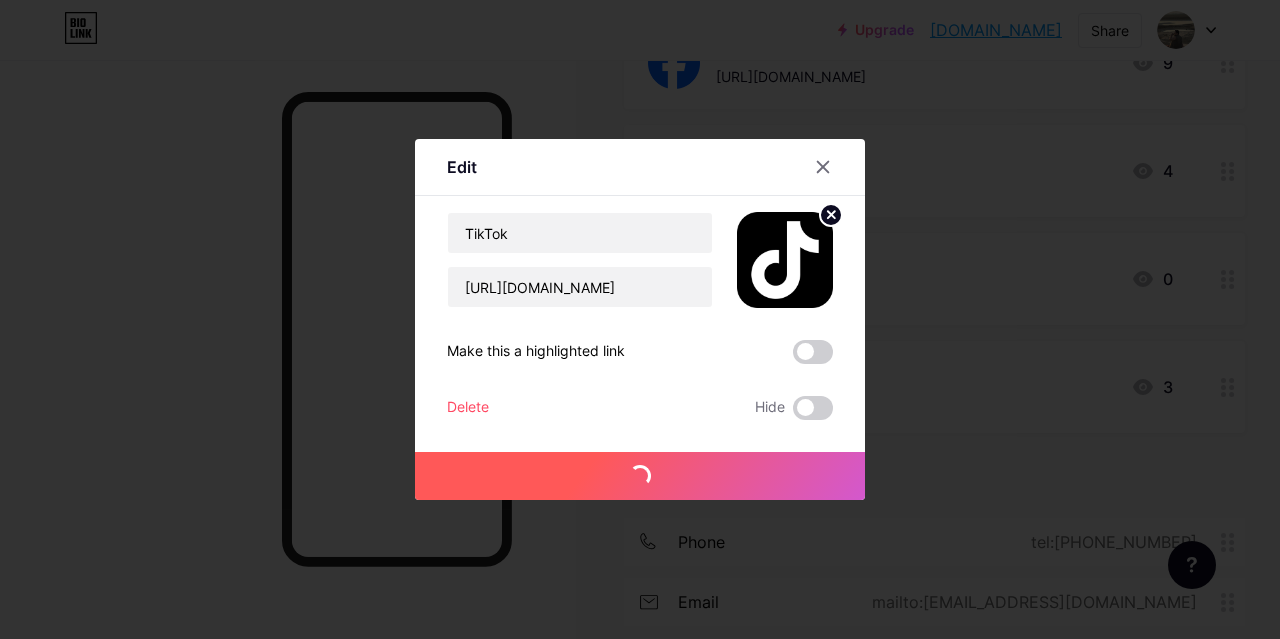 click at bounding box center (640, 319) 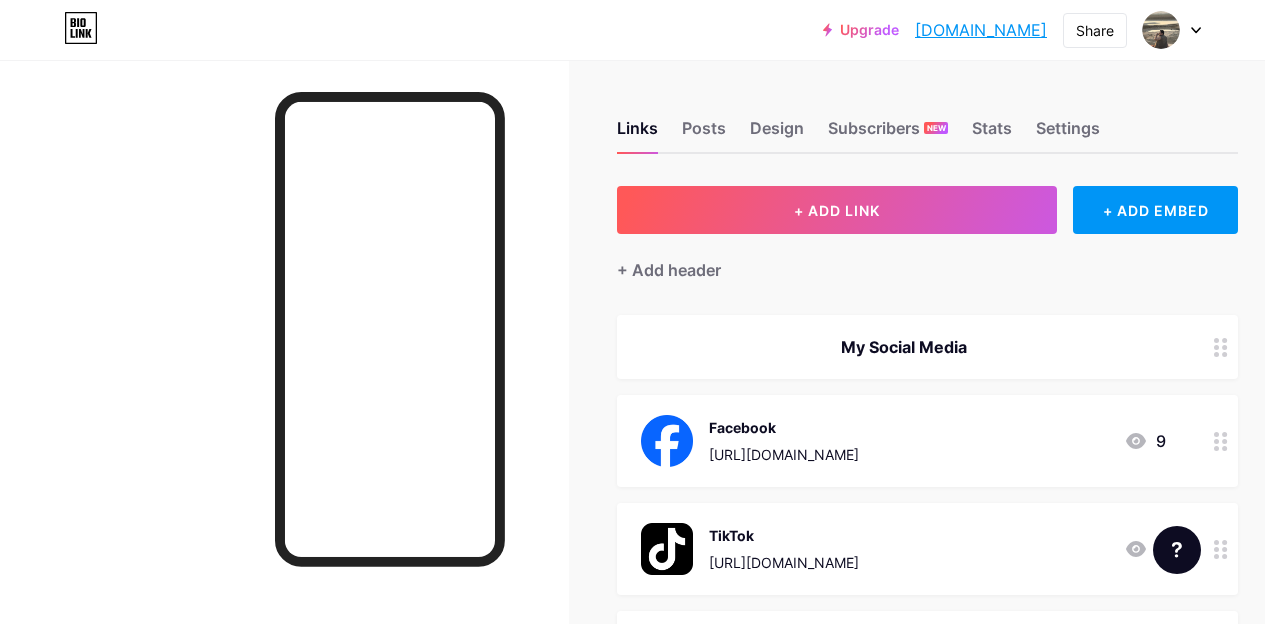 scroll, scrollTop: 0, scrollLeft: 0, axis: both 